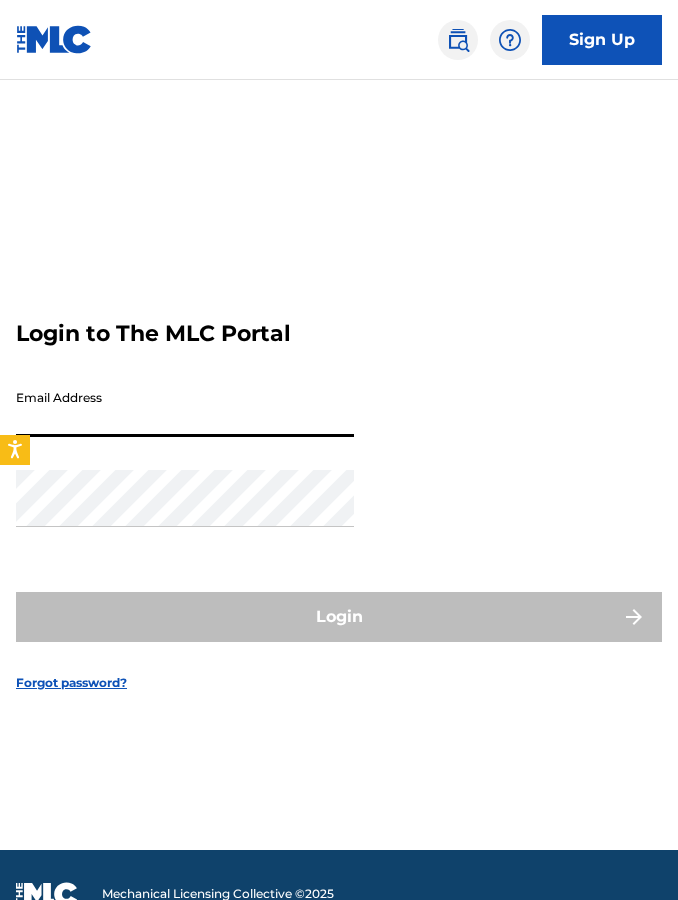 scroll, scrollTop: 0, scrollLeft: 0, axis: both 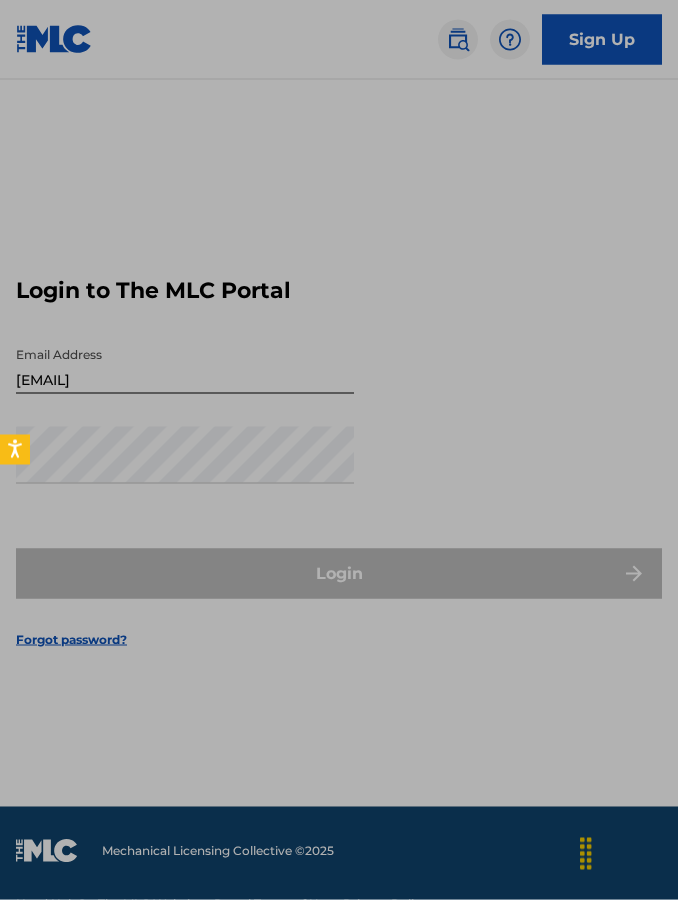 click on "Login to The MLC Portal Email Address [EMAIL] Password Login Forgot password?" at bounding box center [339, 447] 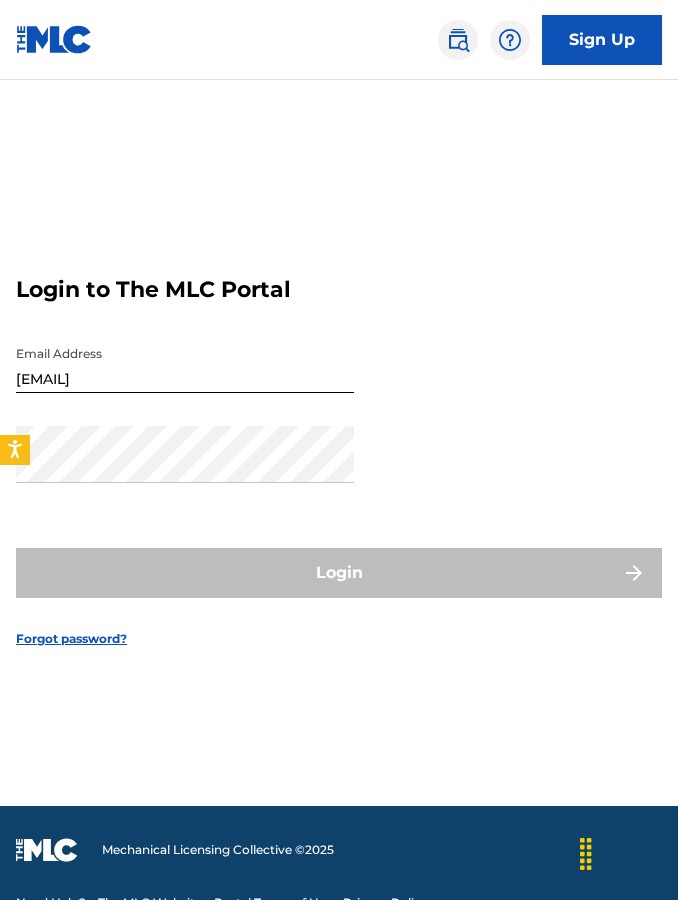 click on "[EMAIL]" at bounding box center (185, 364) 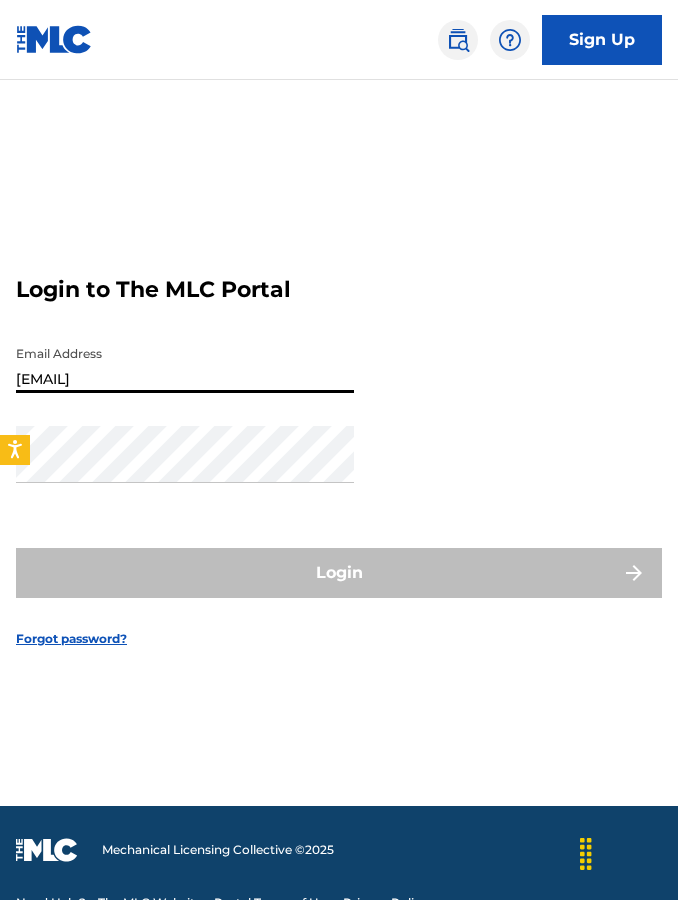 scroll, scrollTop: 43, scrollLeft: 0, axis: vertical 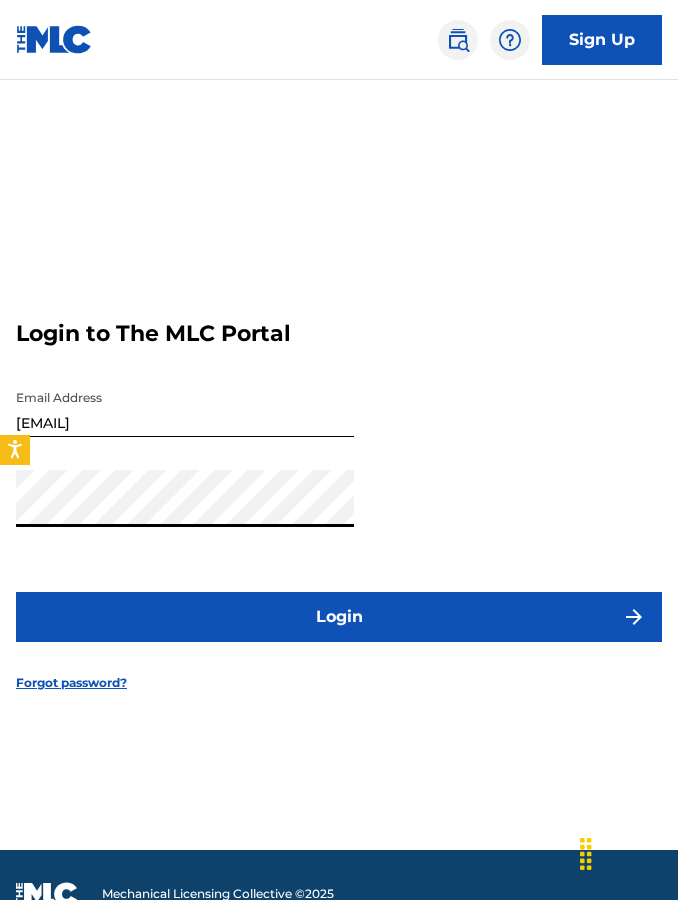 click on "Login" at bounding box center [339, 617] 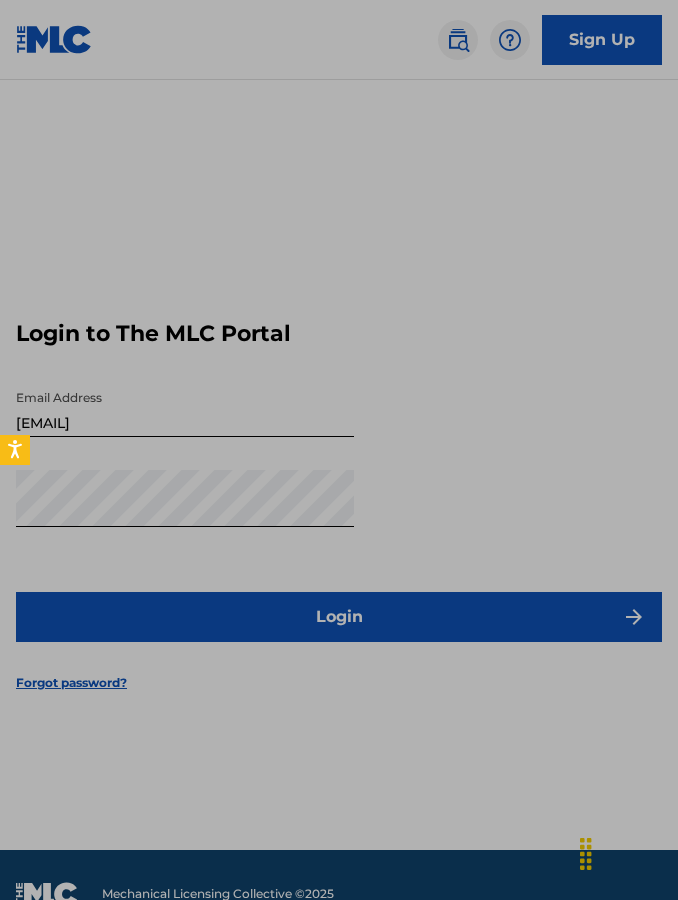 click on "[EMAIL]" at bounding box center (185, 408) 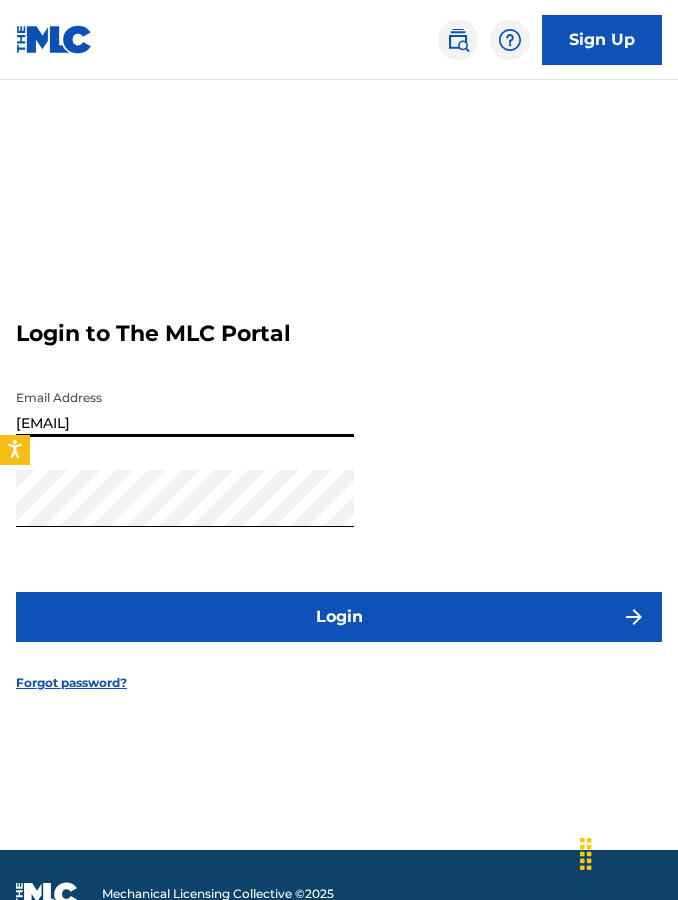 type on "[EMAIL]" 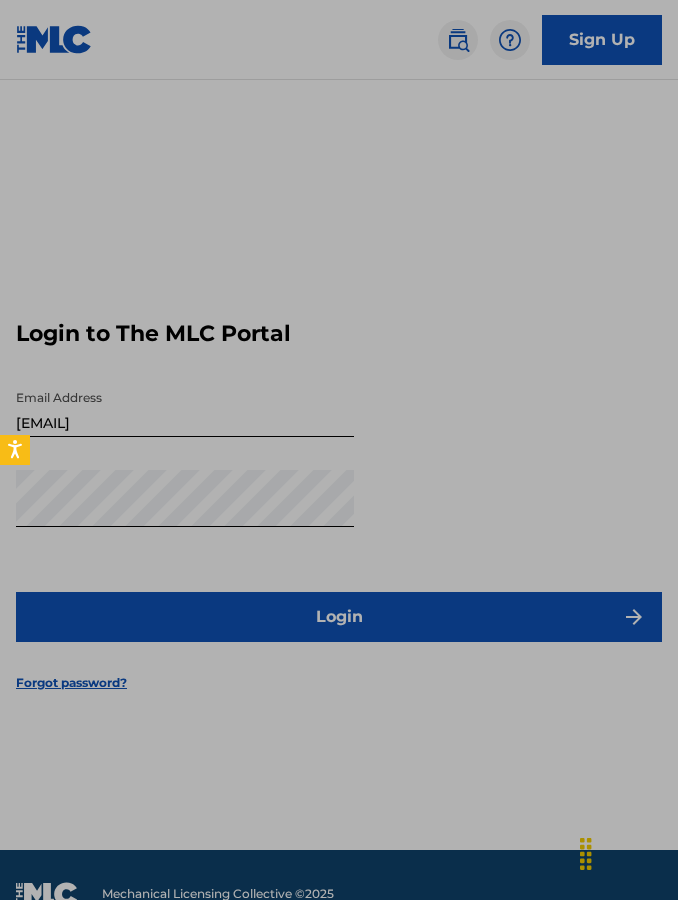 click on "[EMAIL]" at bounding box center [185, 408] 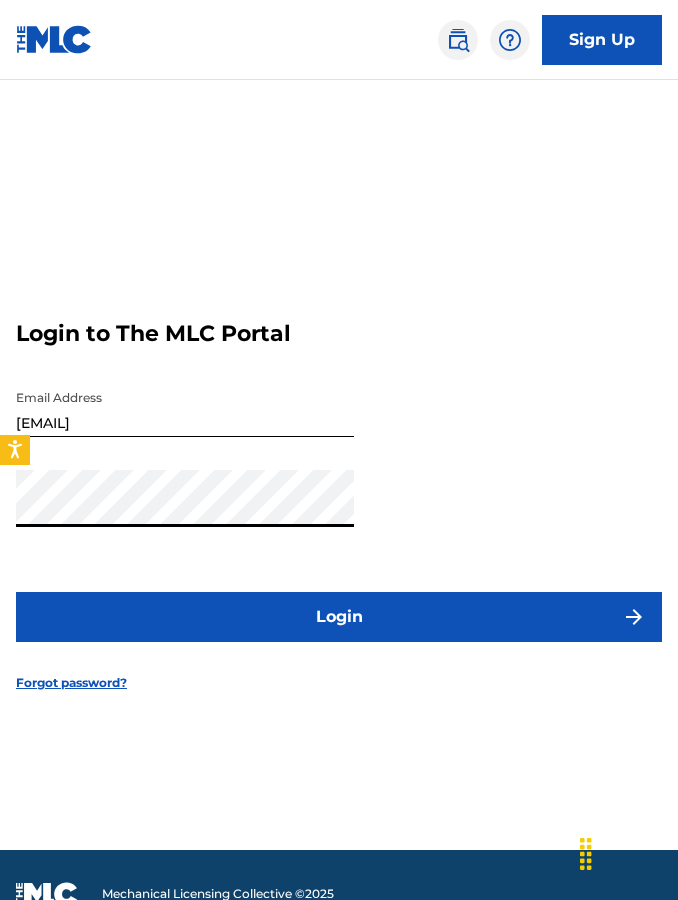 click on "Login" at bounding box center [339, 617] 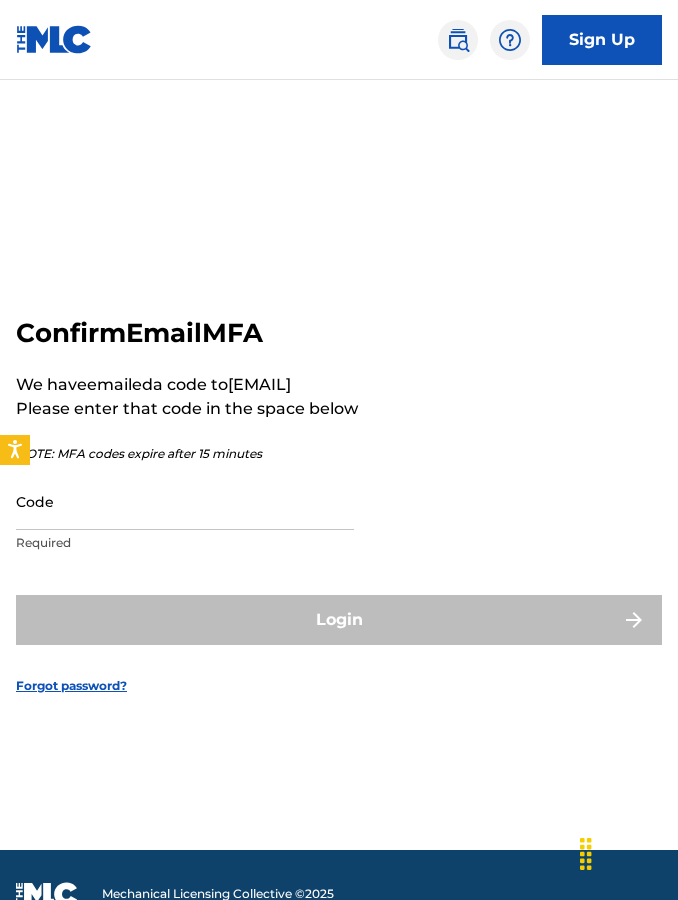 click on "Code" at bounding box center (185, 501) 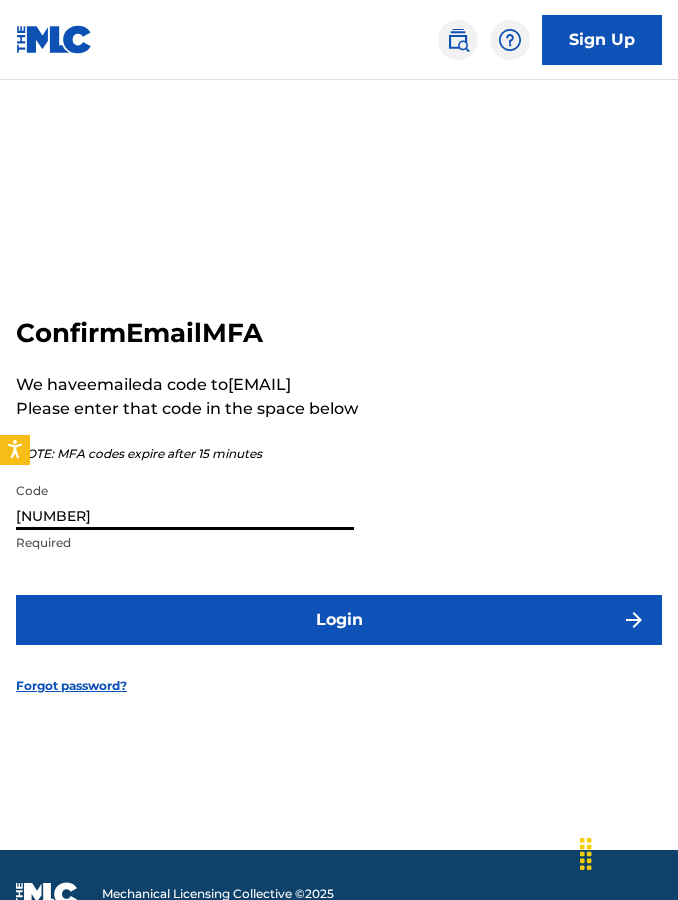 type on "[NUMBER]" 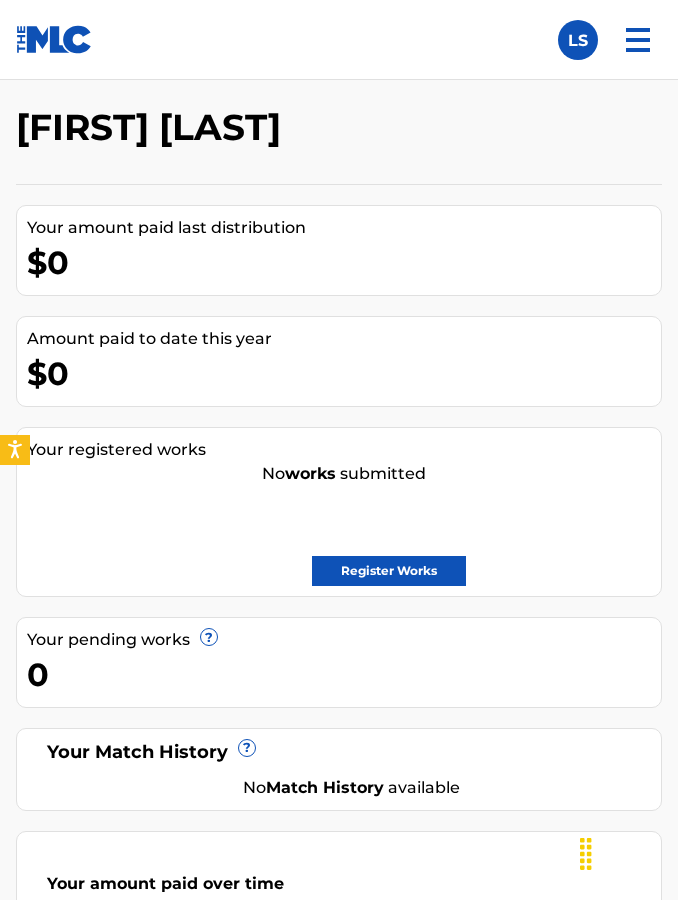 scroll, scrollTop: 196, scrollLeft: 0, axis: vertical 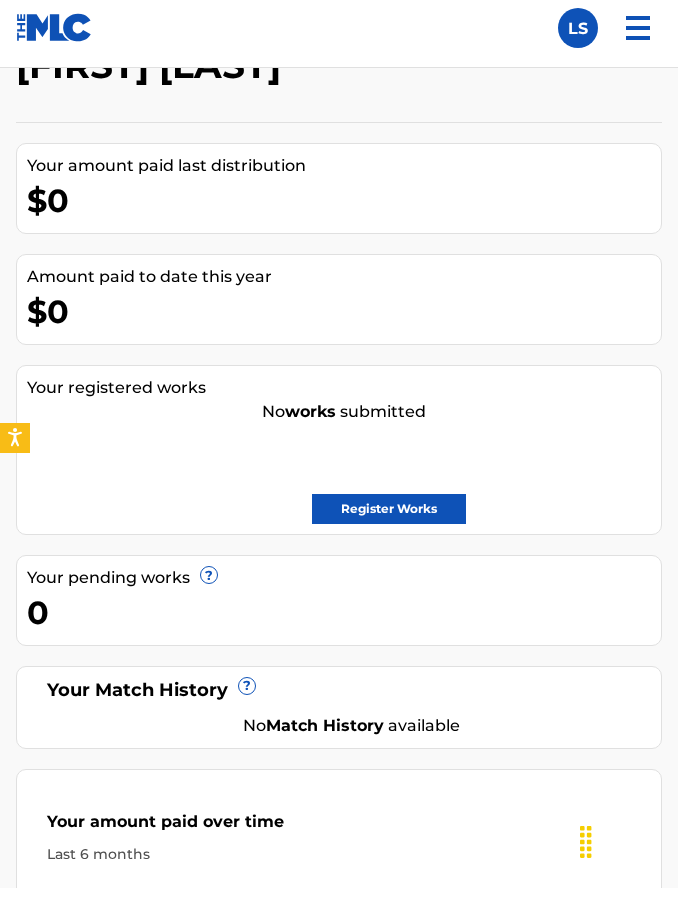 click on "Register Works" at bounding box center (389, 521) 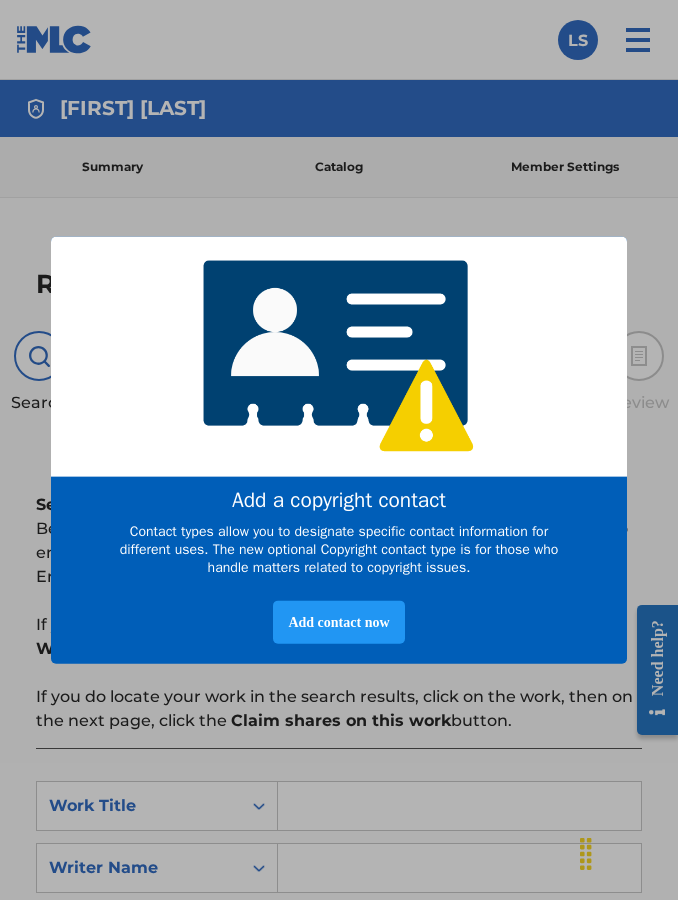 scroll, scrollTop: 0, scrollLeft: 0, axis: both 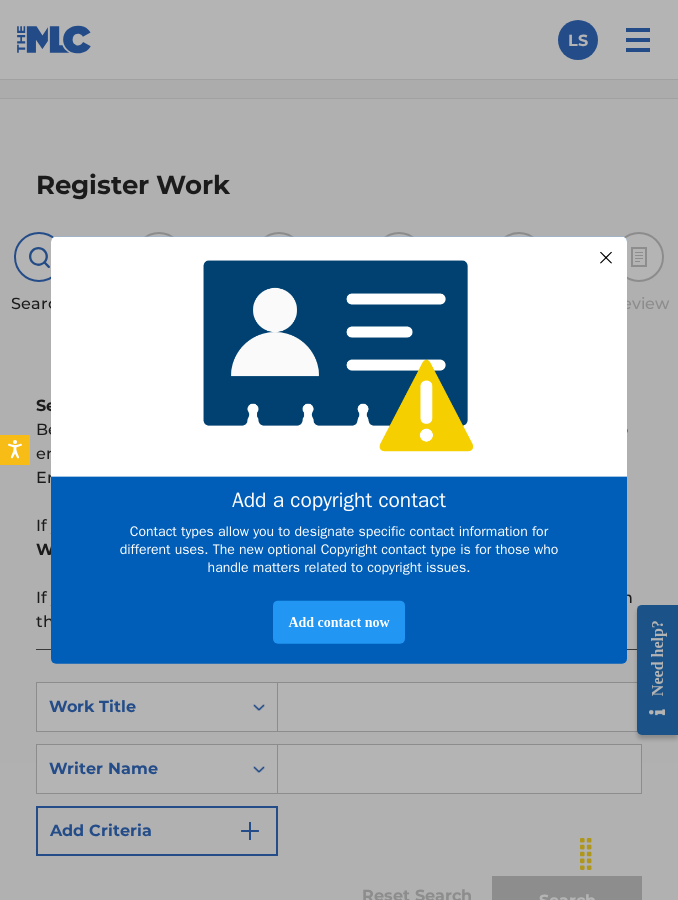 click at bounding box center [606, 257] 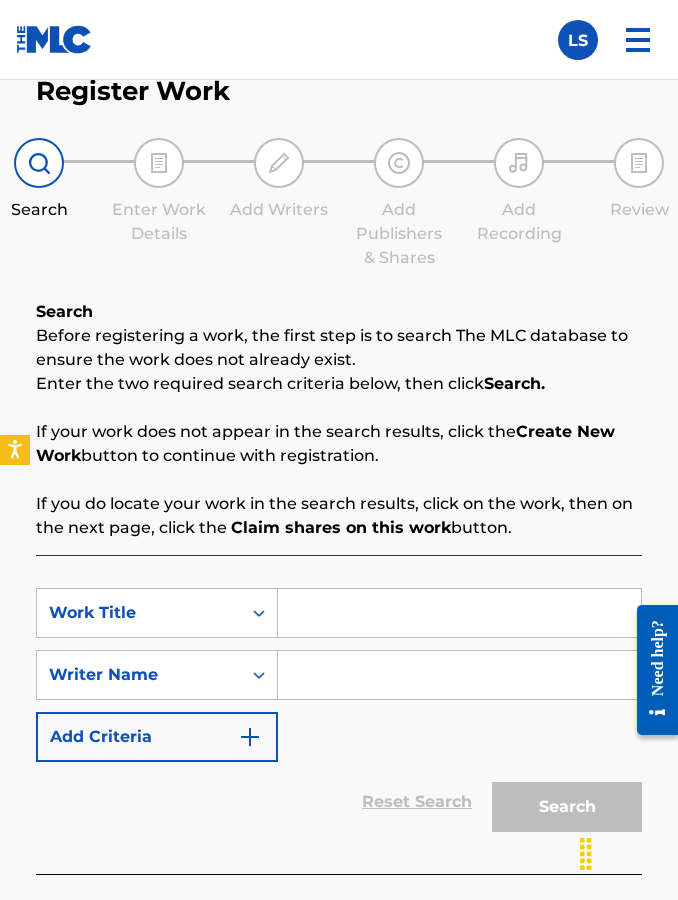 scroll, scrollTop: 225, scrollLeft: 0, axis: vertical 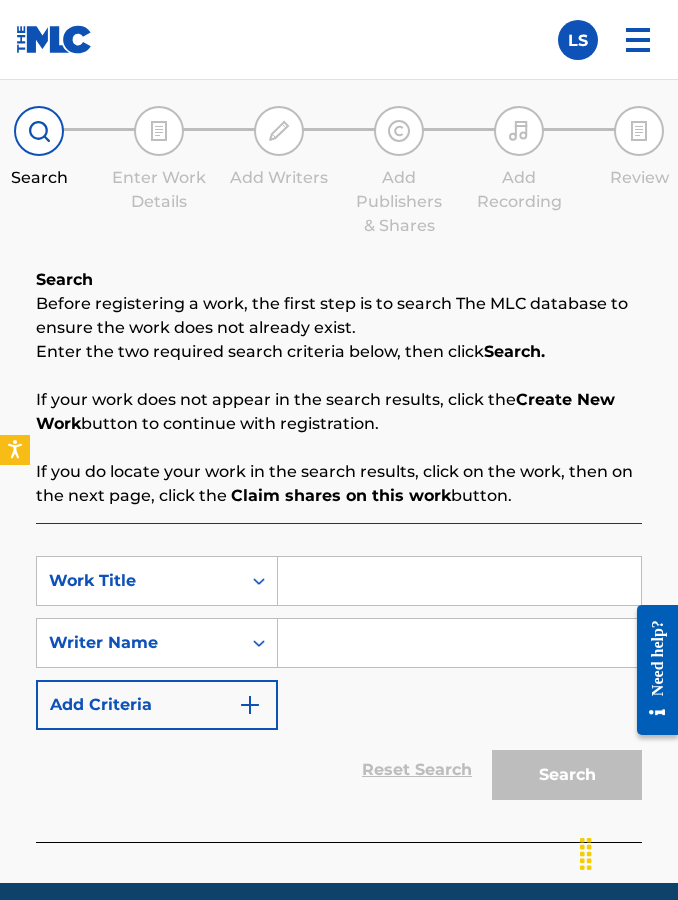 click on "If your work does not appear in the search results, click the  Create New Work   button to continue with registration." at bounding box center [339, 412] 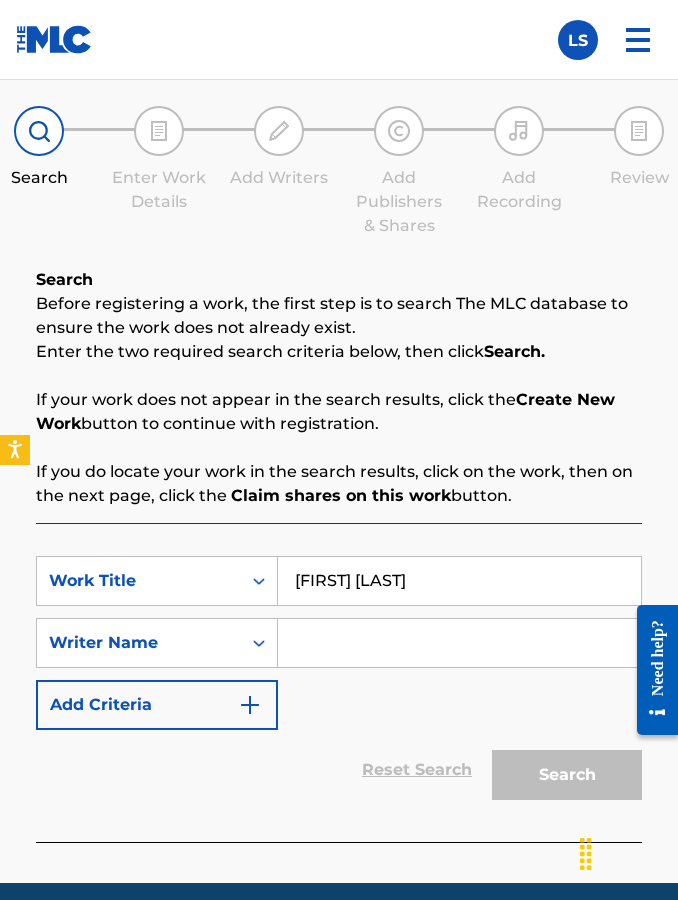 type on "[FIRST] [LAST]" 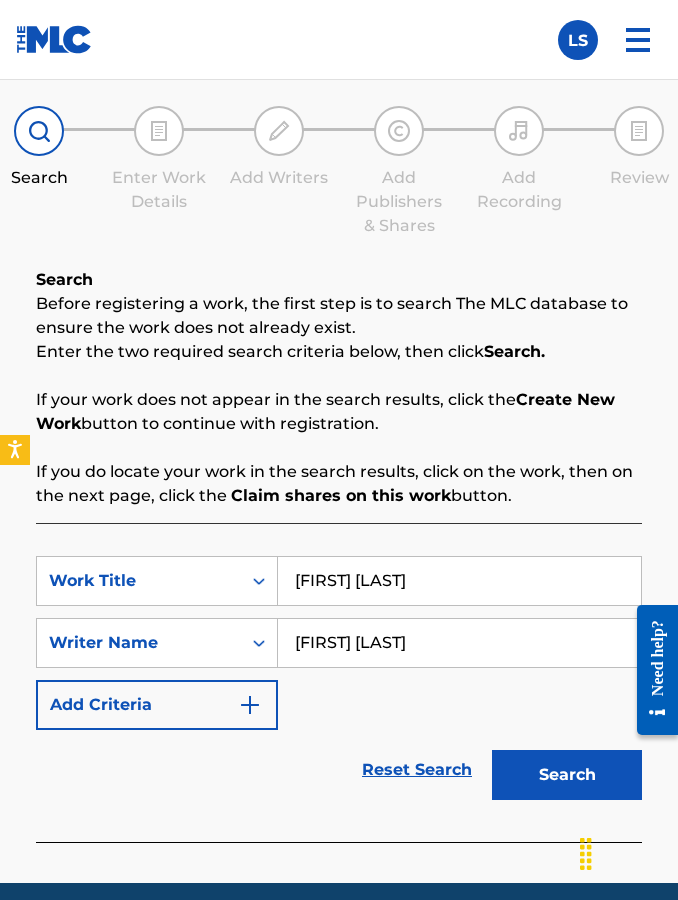 type on "[FIRST] [LAST]" 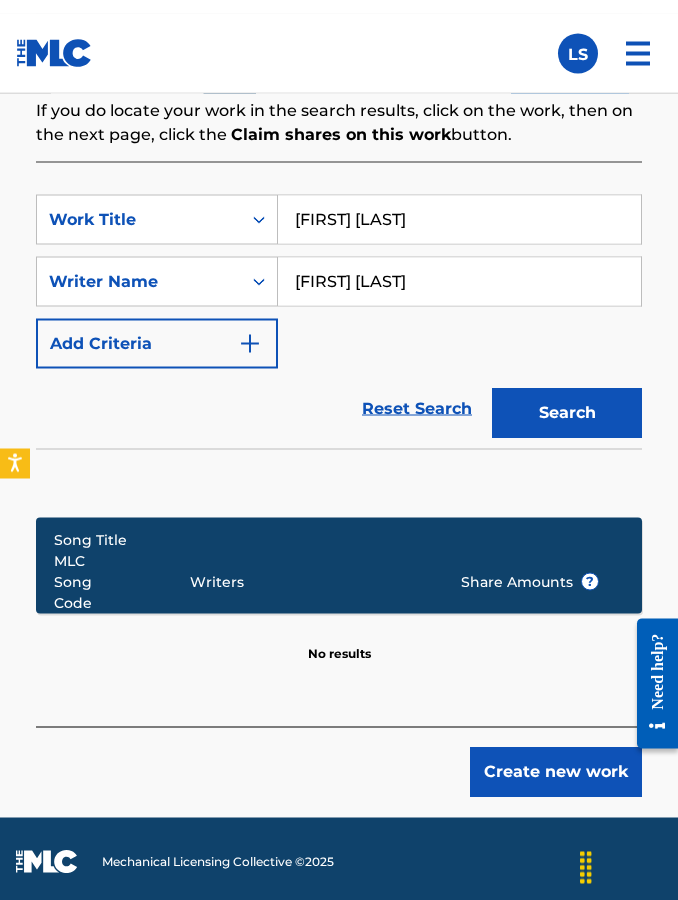 scroll, scrollTop: 599, scrollLeft: 0, axis: vertical 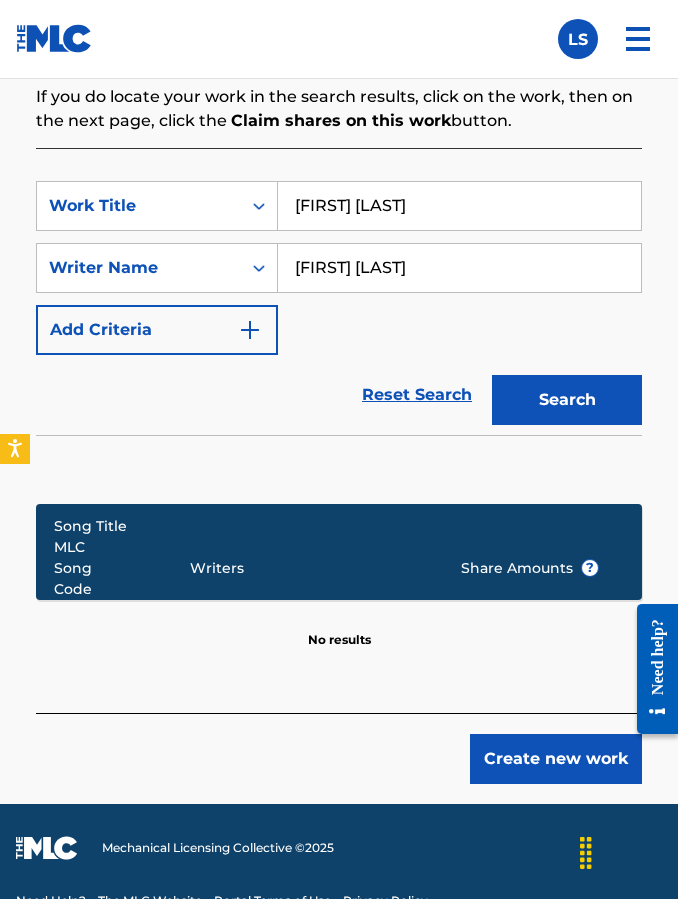 click on "Create new work" at bounding box center [556, 760] 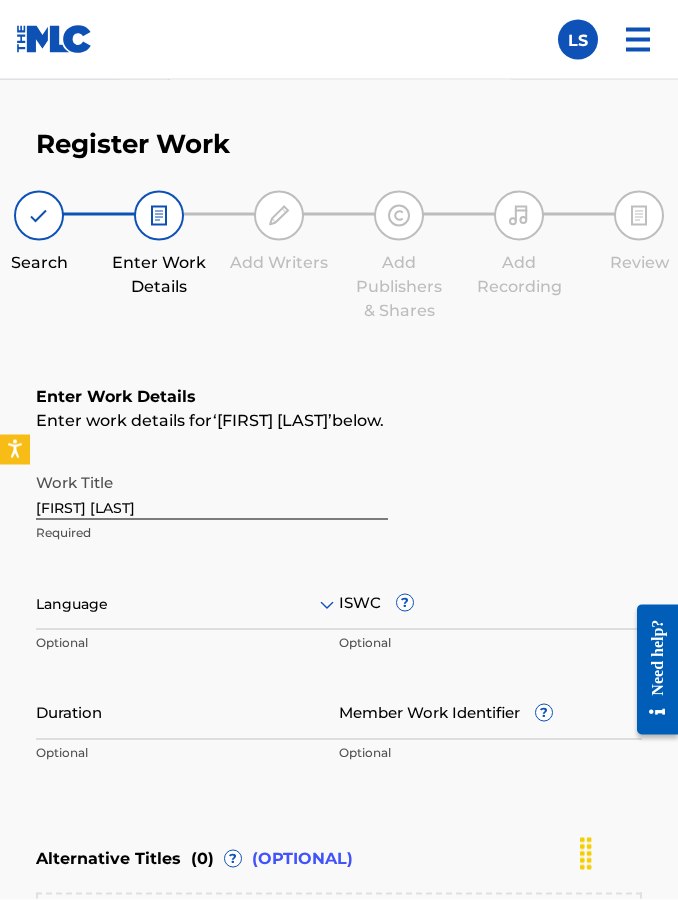 scroll, scrollTop: 178, scrollLeft: 0, axis: vertical 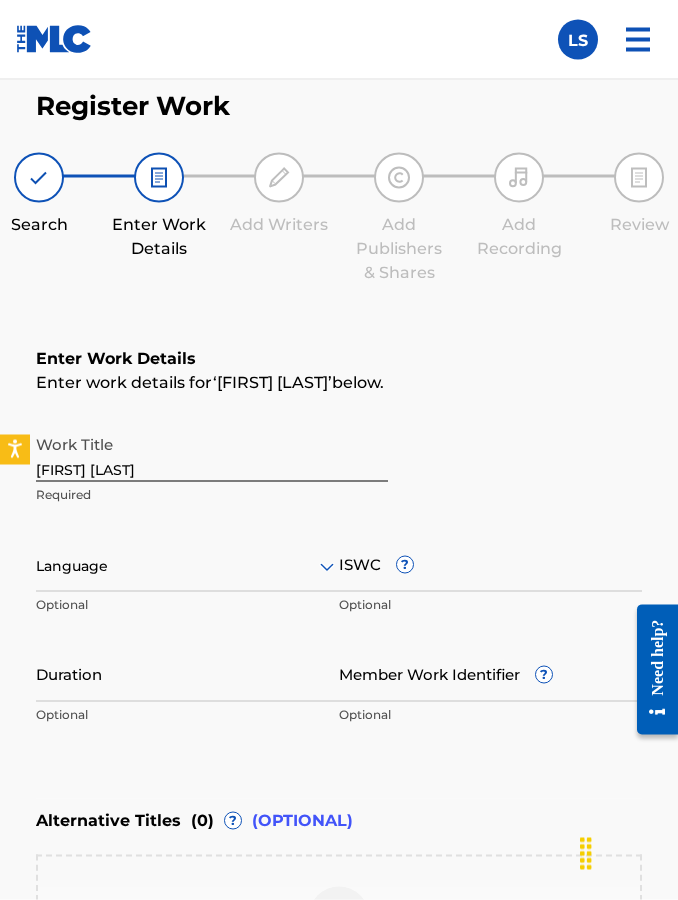 click on "[FIRST] [LAST]" at bounding box center (212, 453) 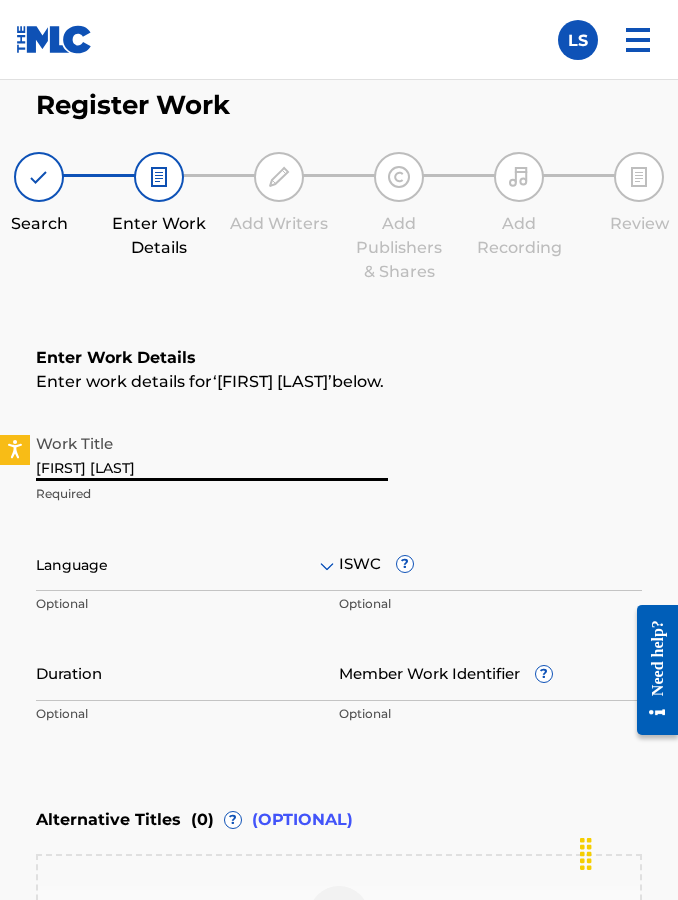 scroll, scrollTop: 178, scrollLeft: 0, axis: vertical 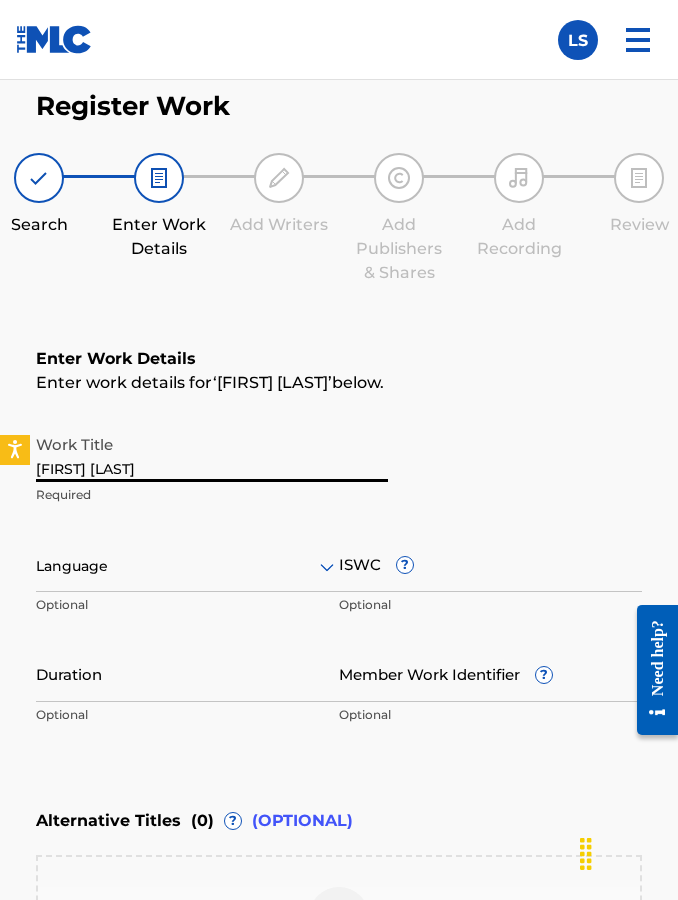 type on "[FIRST] [LAST]" 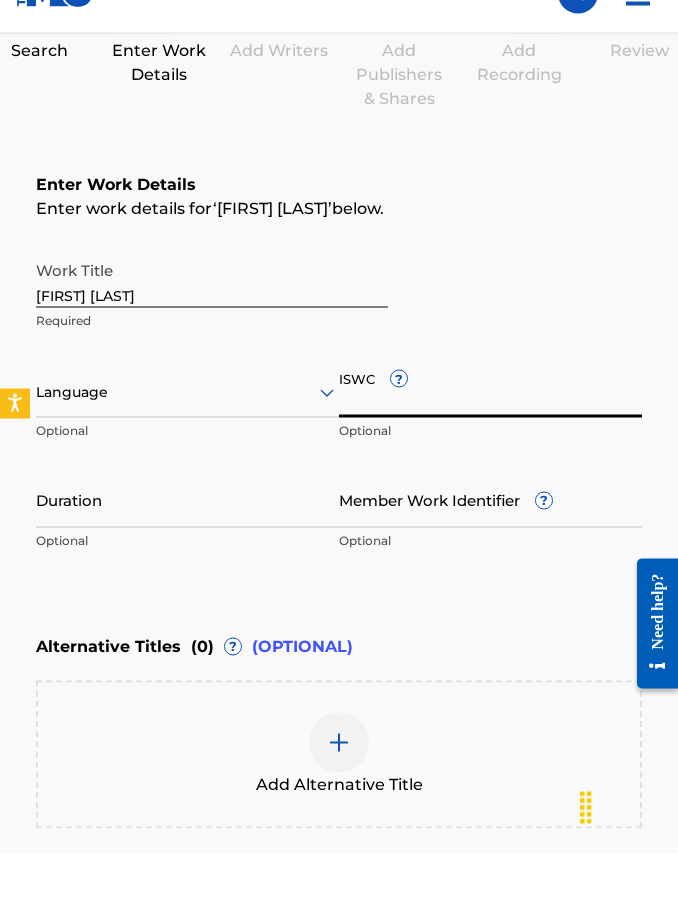 scroll, scrollTop: 320, scrollLeft: 0, axis: vertical 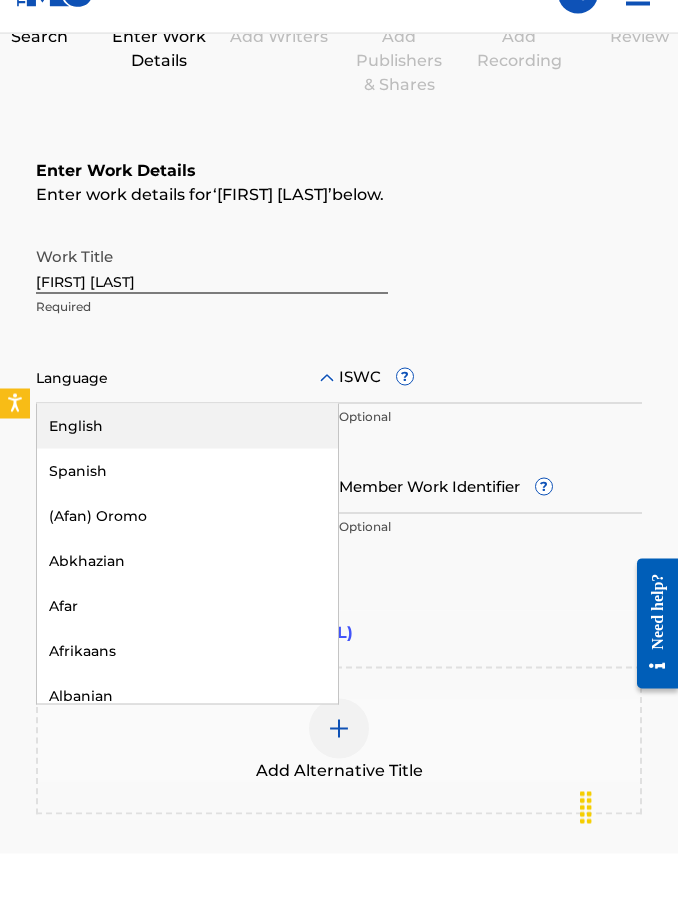 click on "English" at bounding box center (187, 472) 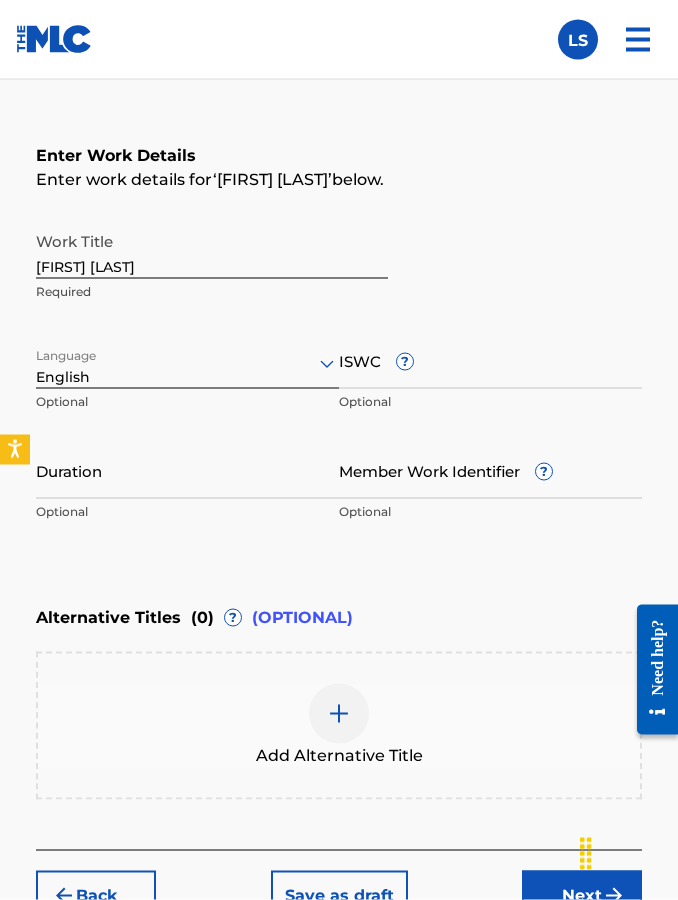 scroll, scrollTop: 472, scrollLeft: 0, axis: vertical 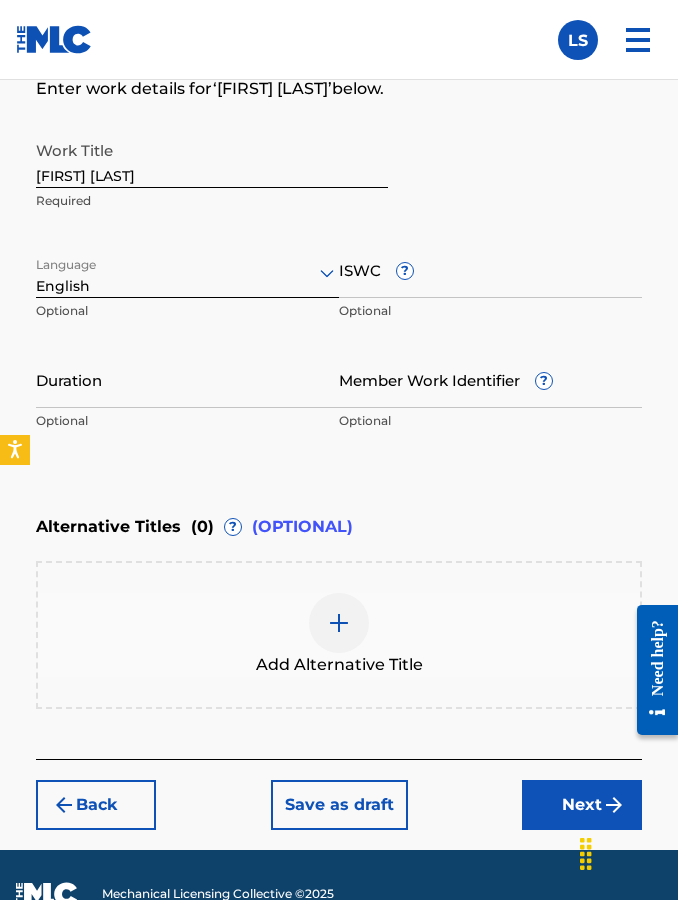 click on "Next" at bounding box center [582, 805] 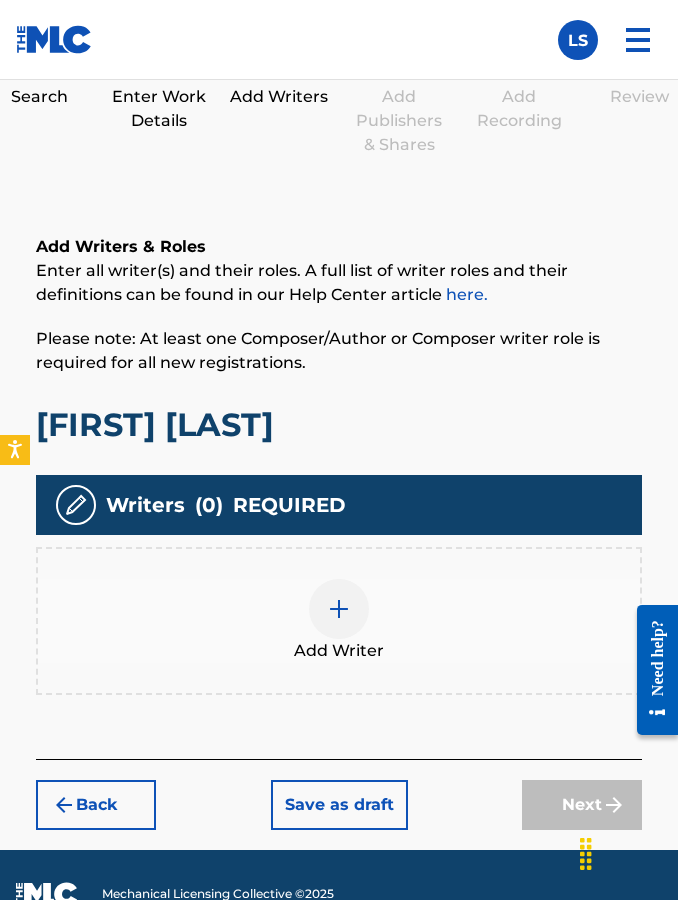 click at bounding box center (339, 609) 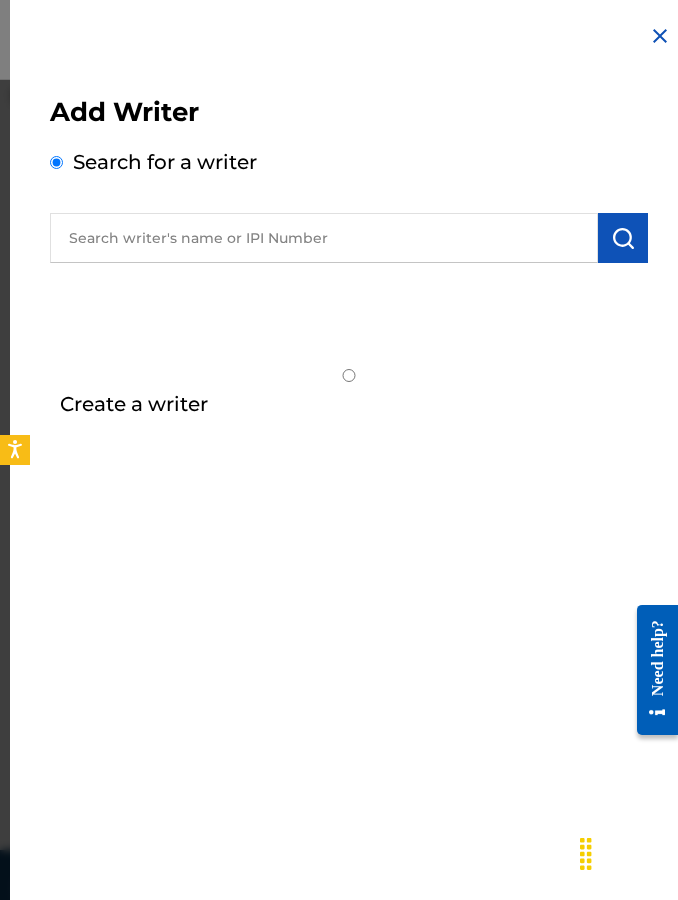 click at bounding box center [324, 238] 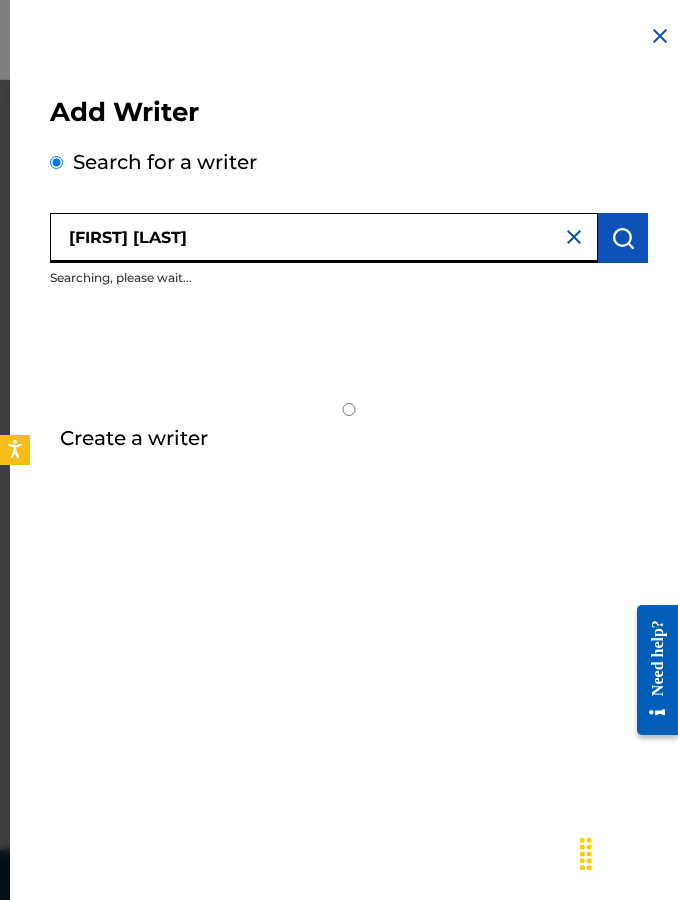 type on "[FIRST] [LAST]" 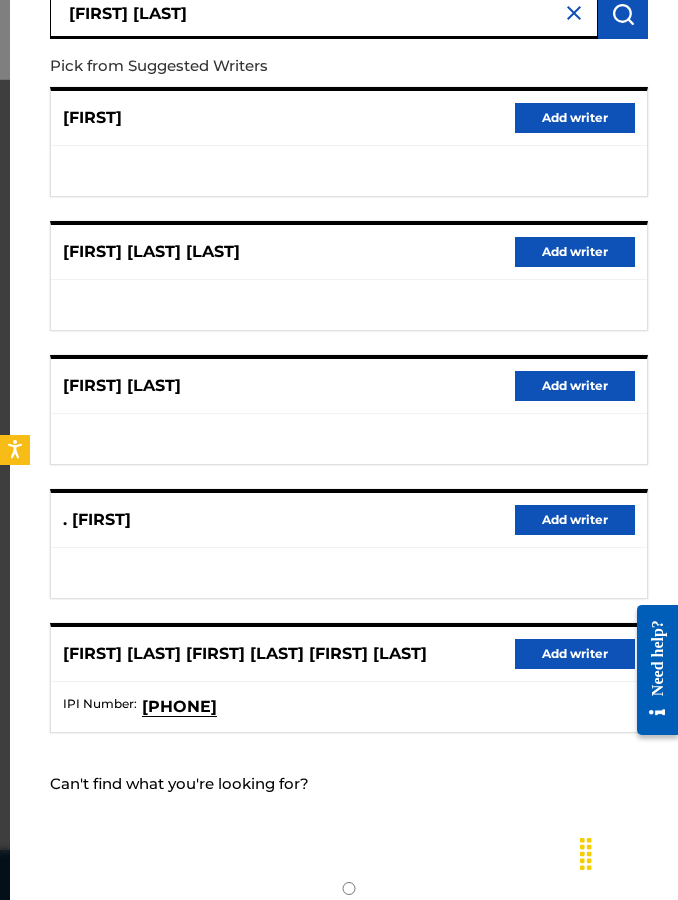 scroll, scrollTop: 222, scrollLeft: 0, axis: vertical 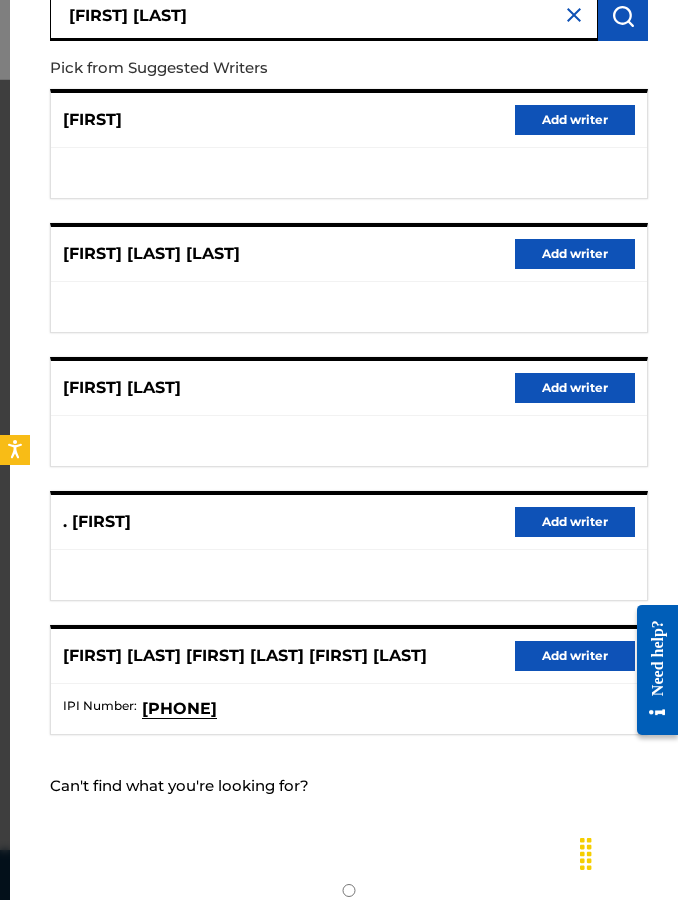 click on "Create a writer" at bounding box center [134, 919] 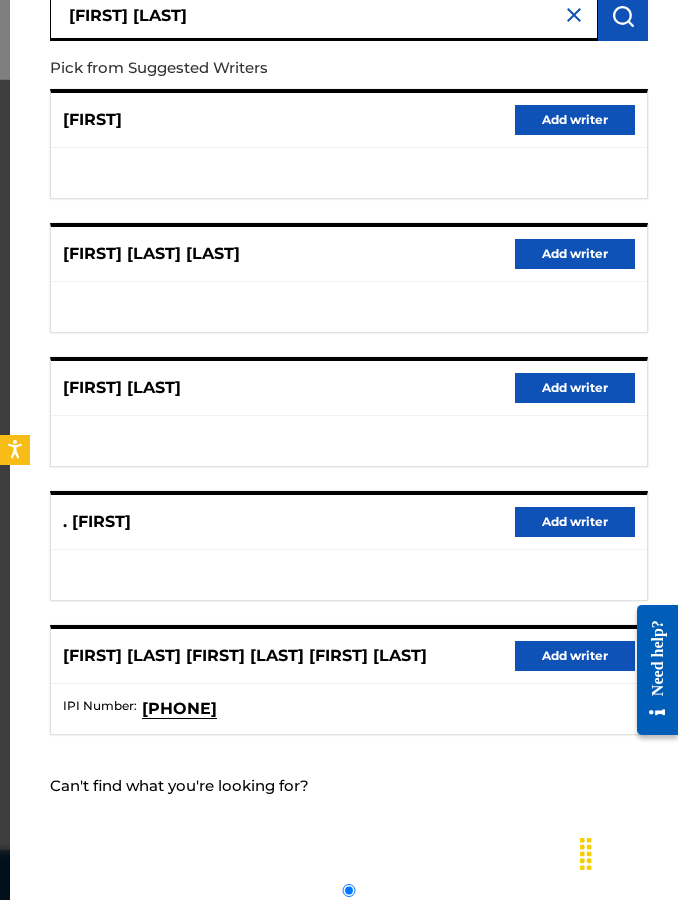 click on "Create a writer" at bounding box center [349, 890] 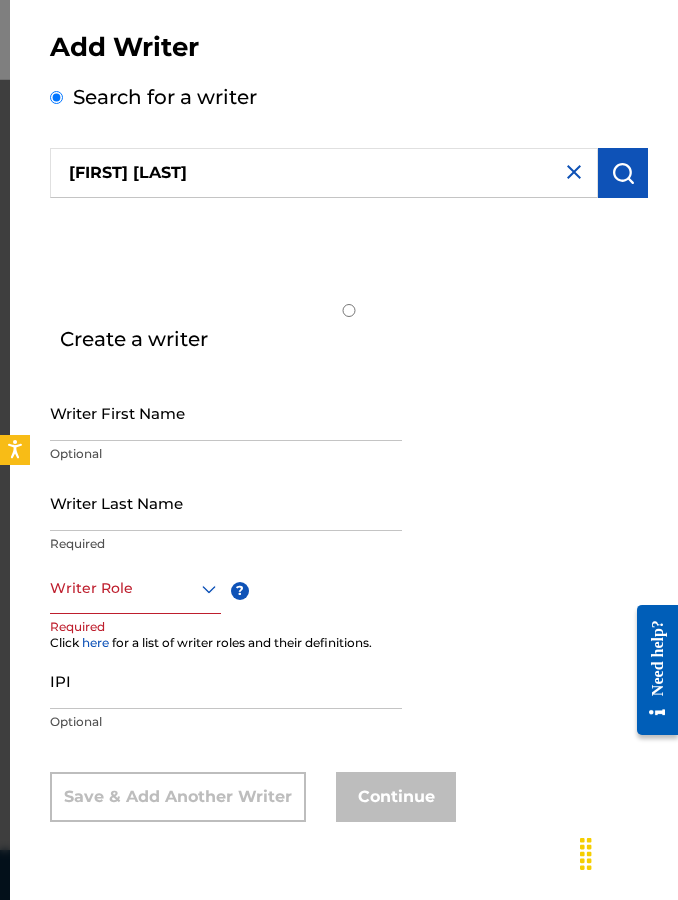 radio on "false" 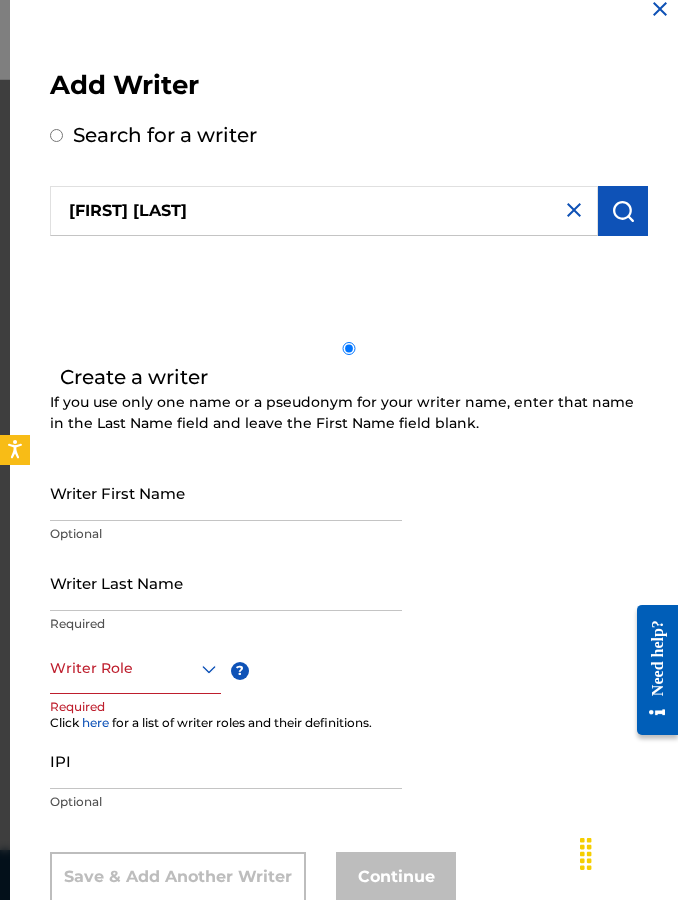 scroll, scrollTop: 26, scrollLeft: 0, axis: vertical 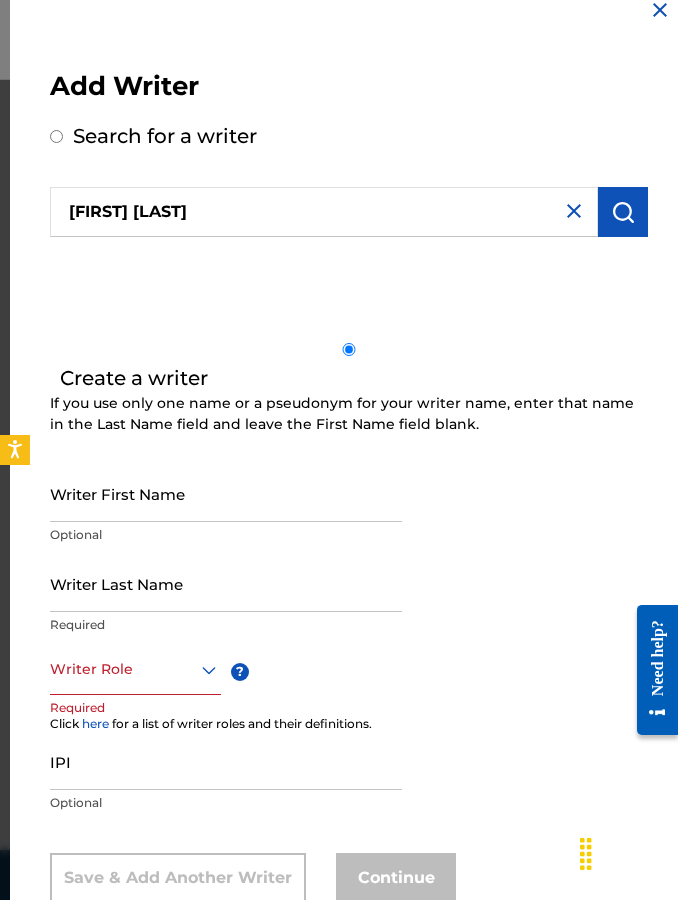 click on "Writer First Name" at bounding box center [226, 493] 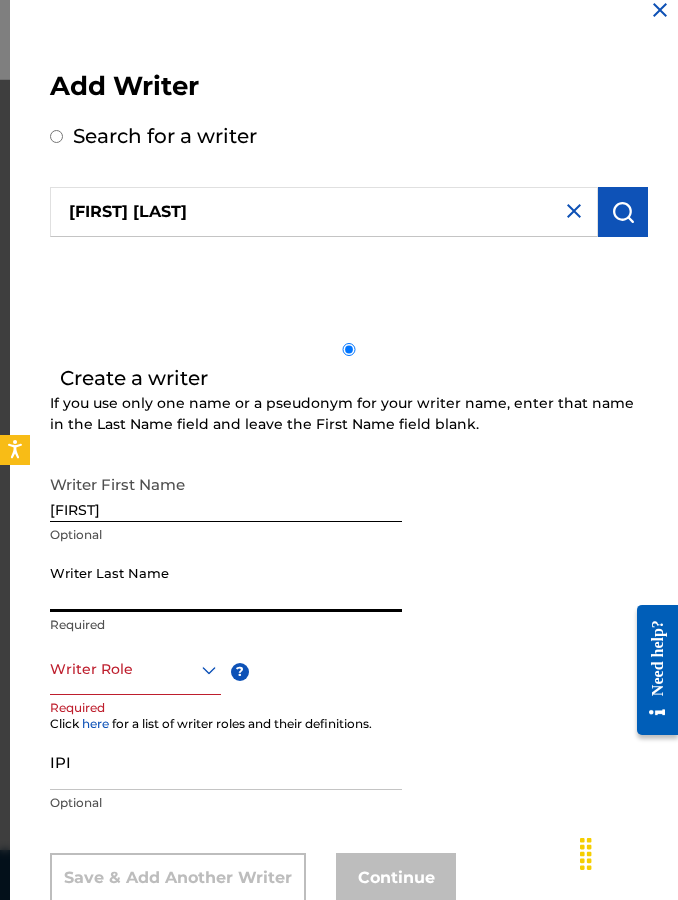 click on "[FIRST]" at bounding box center (226, 493) 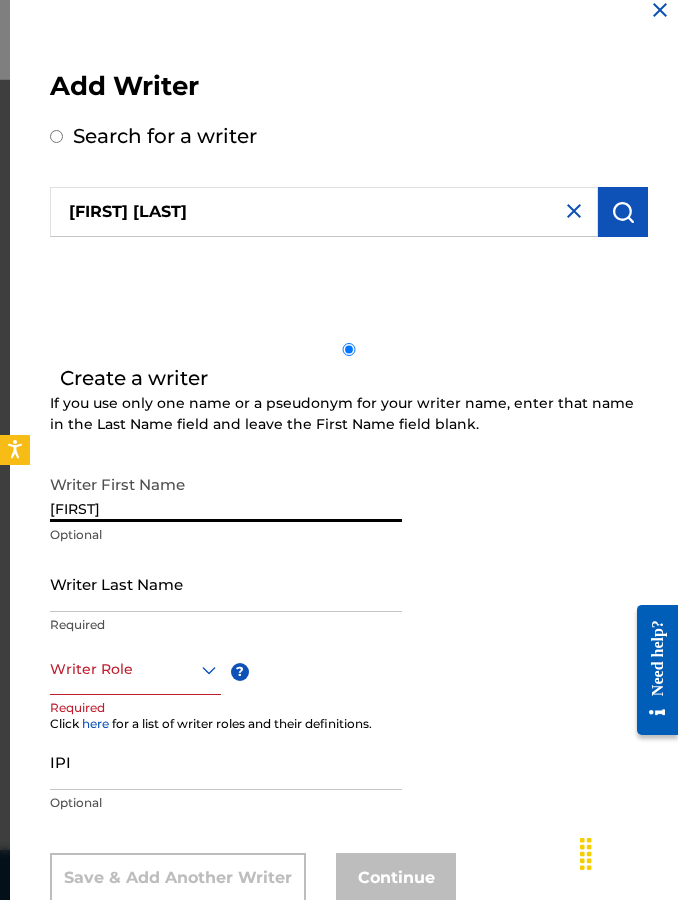 type on "[FIRST]" 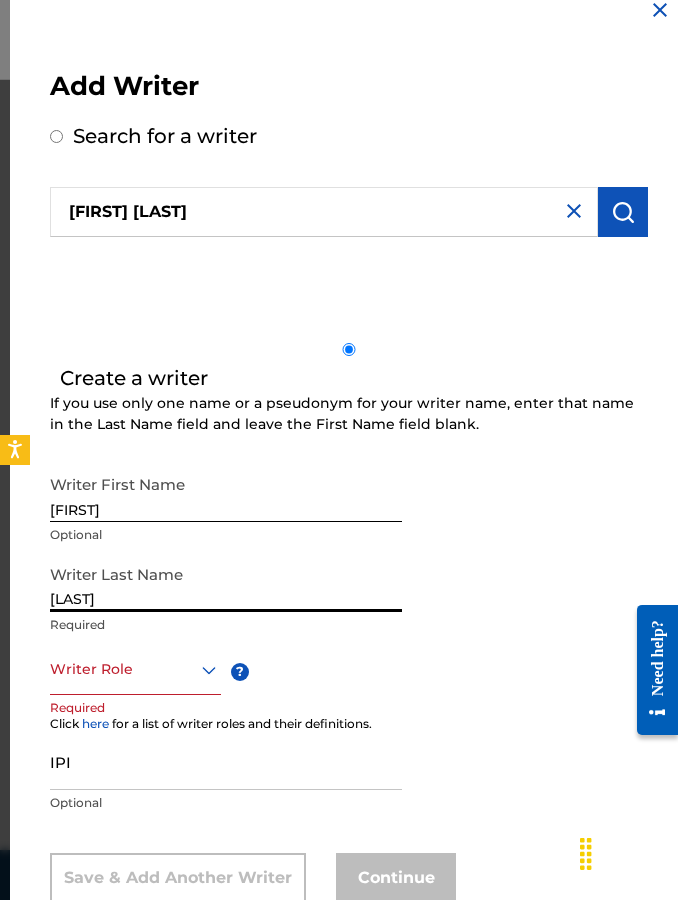 type on "[LAST]" 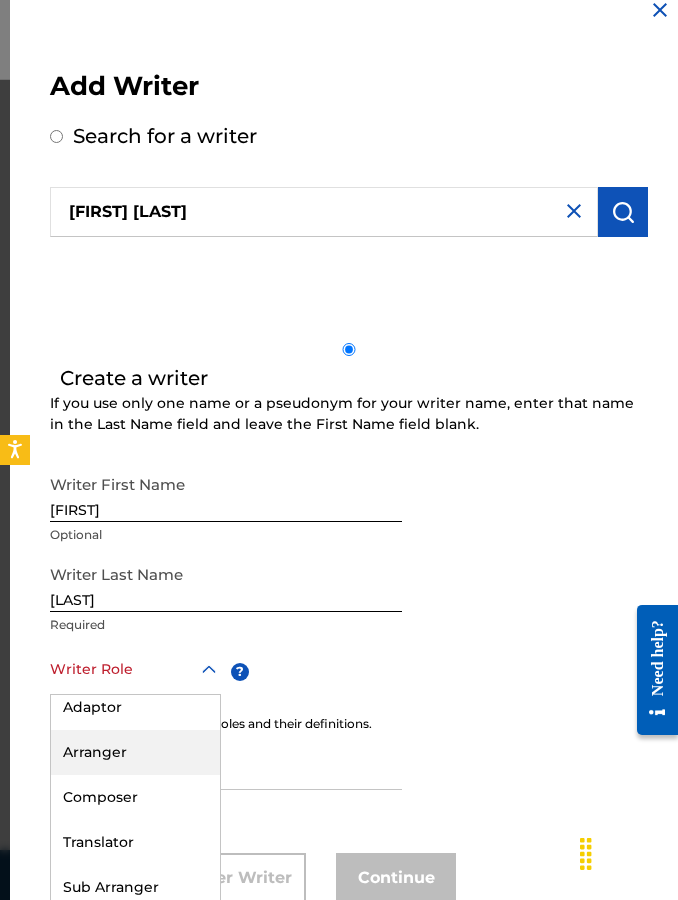 scroll, scrollTop: 100, scrollLeft: 0, axis: vertical 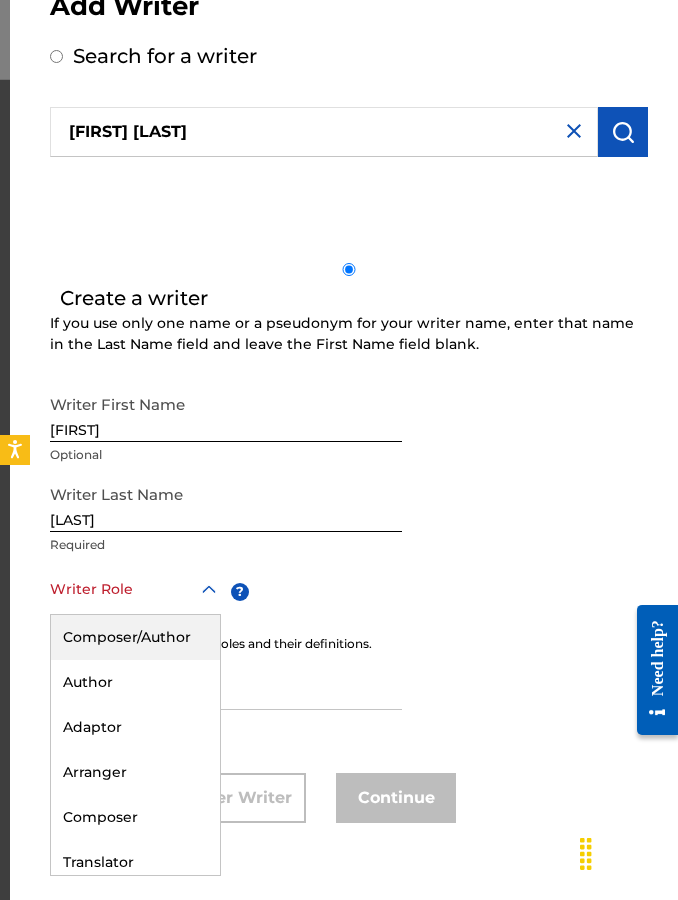 click on "Composer/Author" at bounding box center [135, 637] 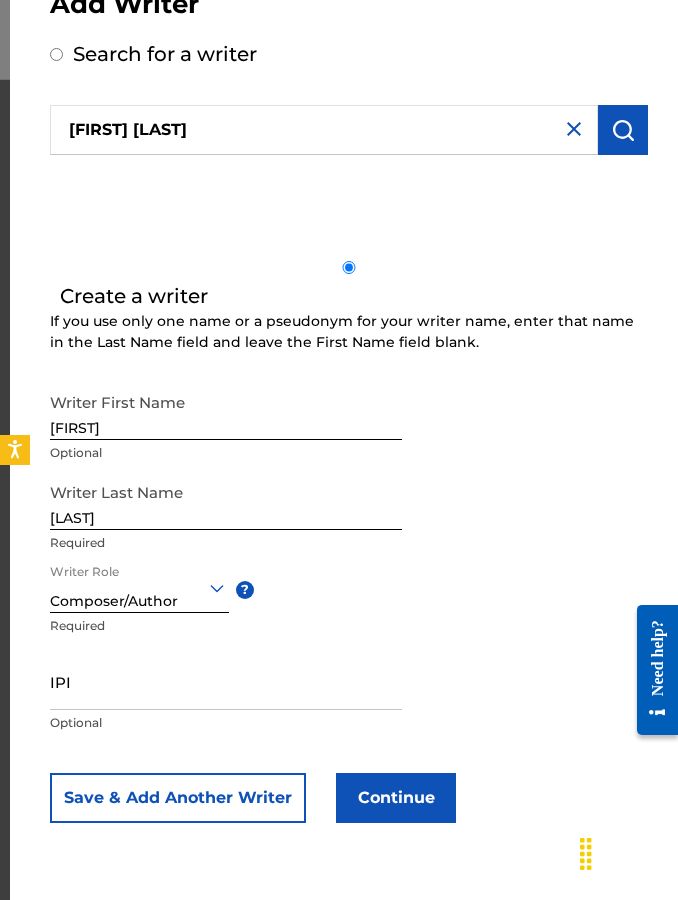 scroll, scrollTop: 108, scrollLeft: 0, axis: vertical 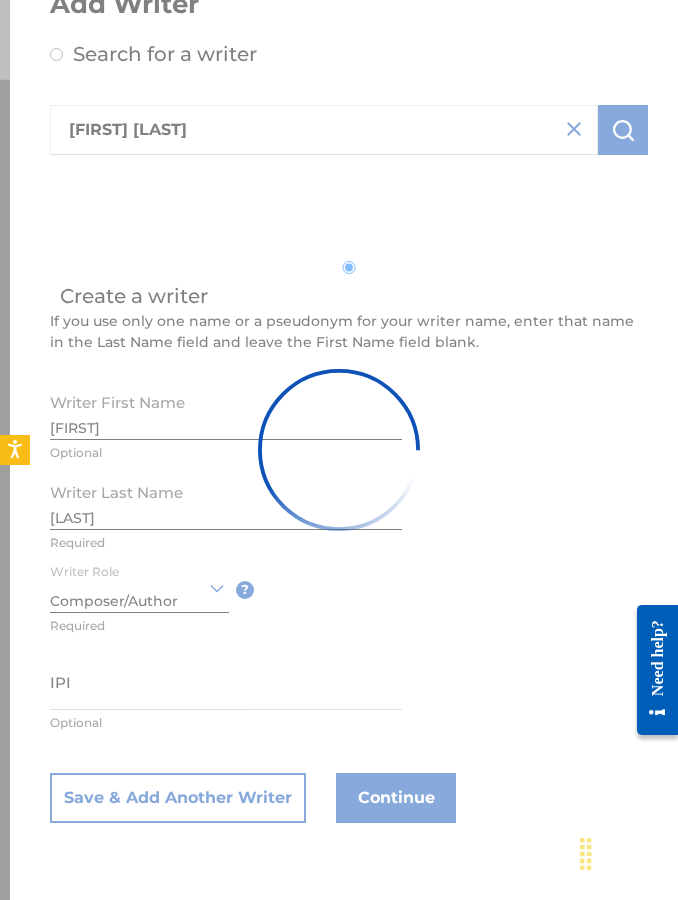 type 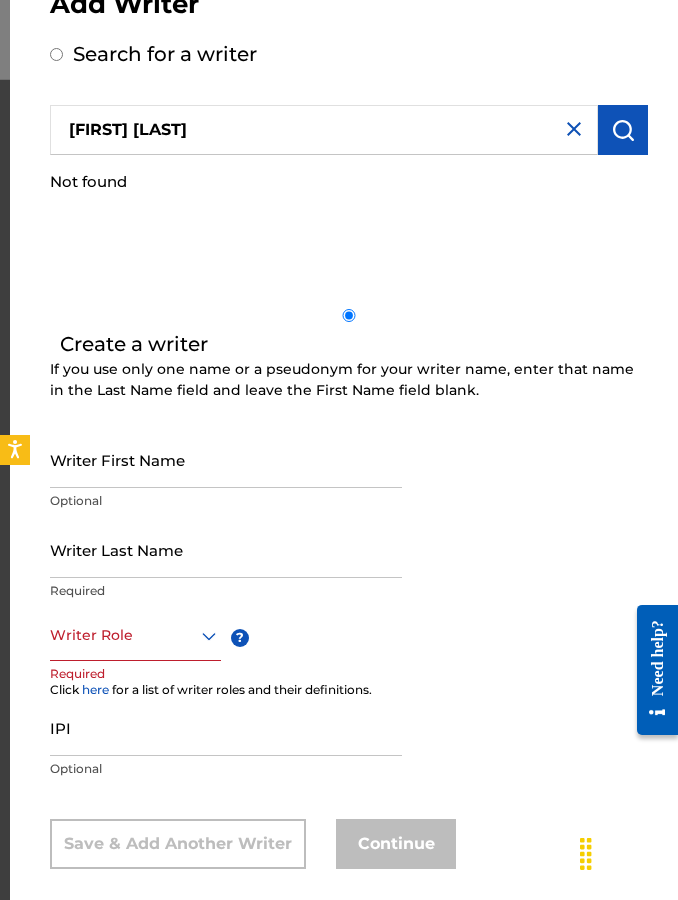click on "[FIRST] [LAST]" at bounding box center [324, 130] 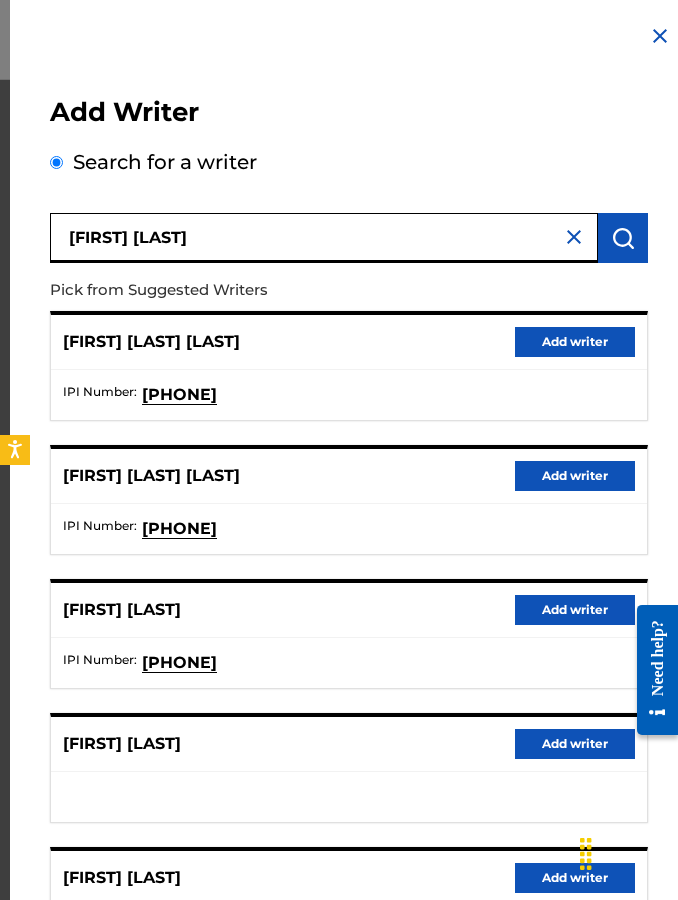scroll, scrollTop: 300, scrollLeft: 0, axis: vertical 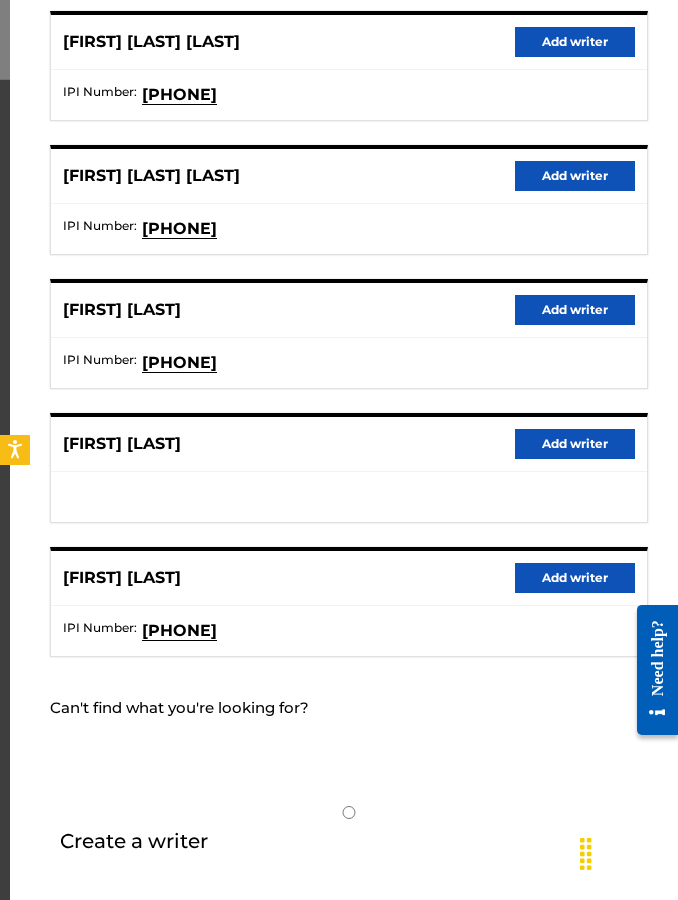 click on "[FIRST] [LAST]" at bounding box center (122, 310) 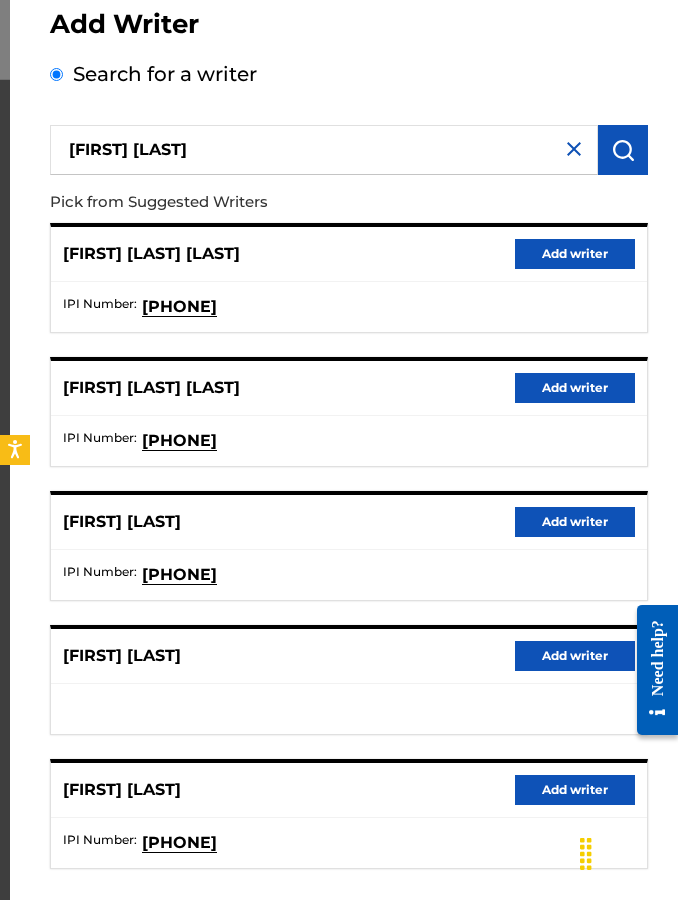scroll, scrollTop: 0, scrollLeft: 0, axis: both 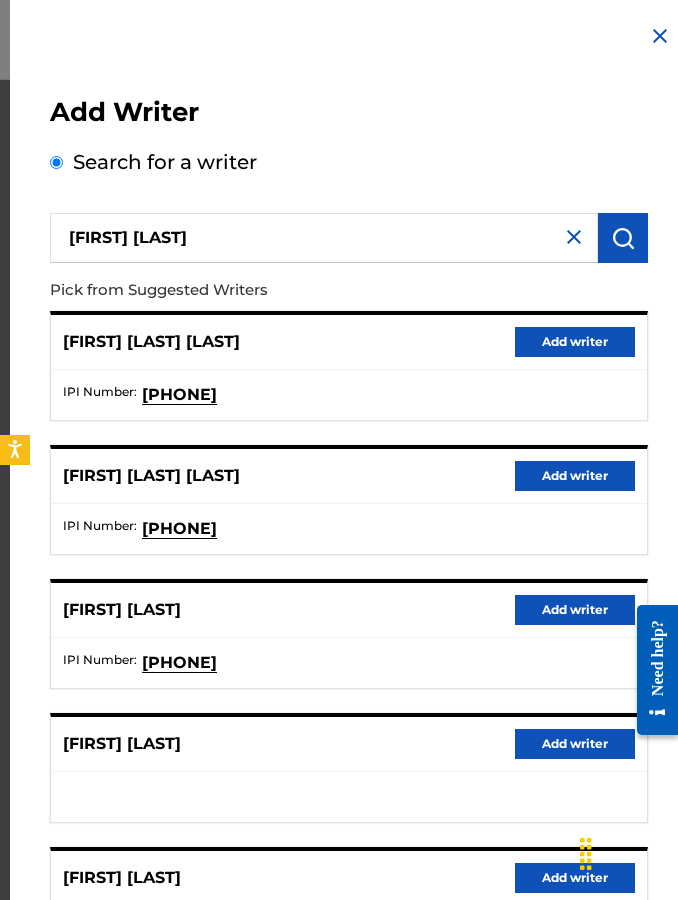 click on "[FIRST] [LAST]" at bounding box center [324, 238] 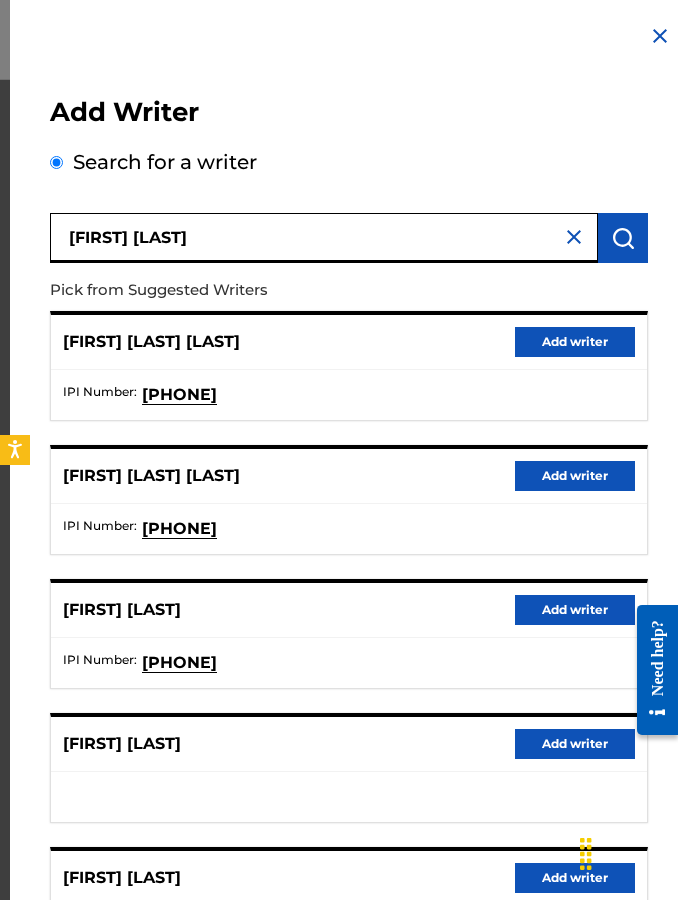 type on "[FIRST] [LAST]" 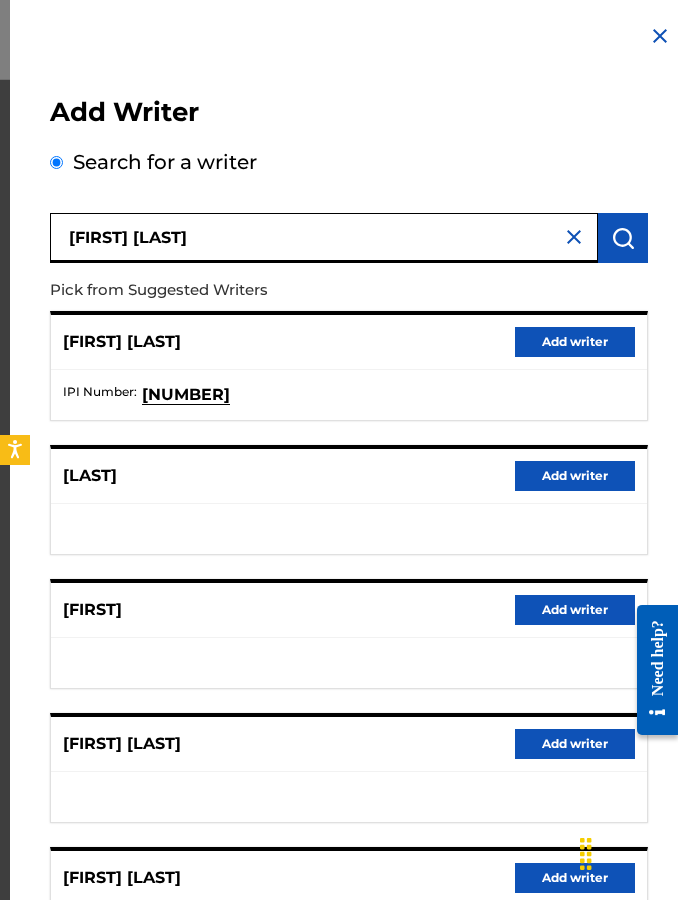 scroll, scrollTop: 0, scrollLeft: 0, axis: both 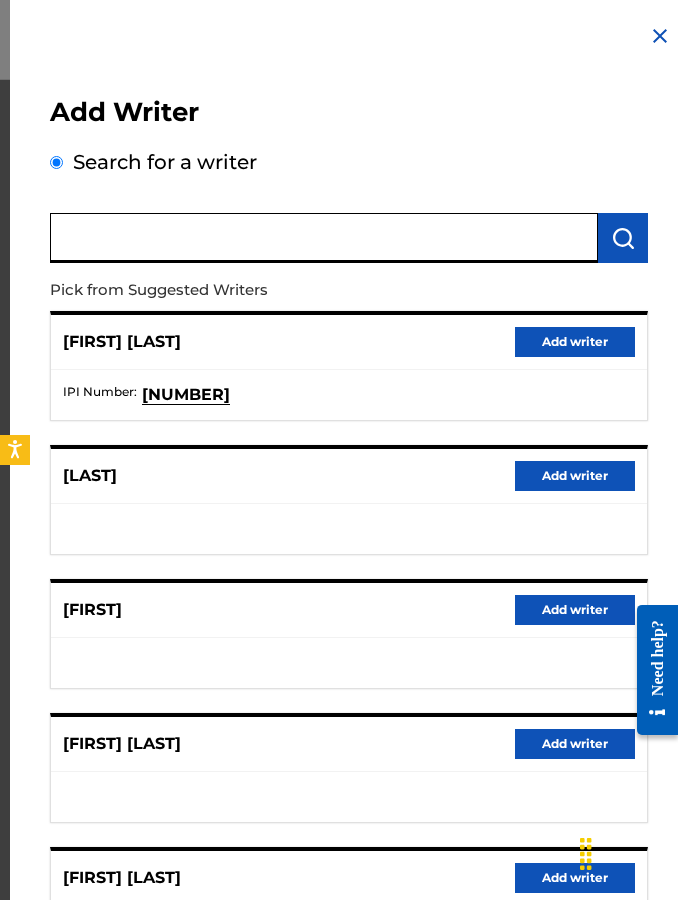 click at bounding box center (660, 36) 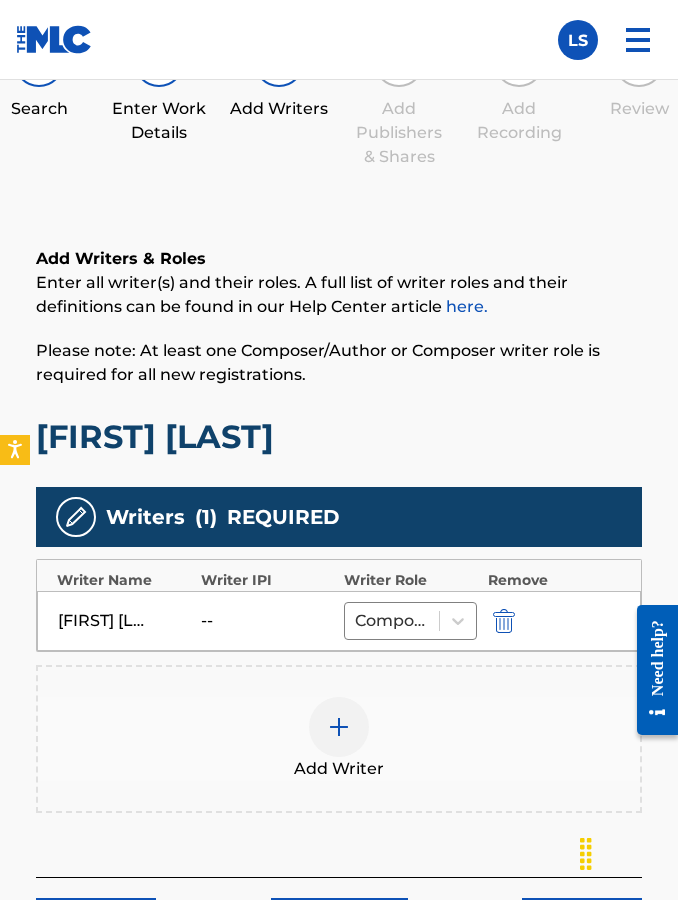 scroll, scrollTop: 190, scrollLeft: 0, axis: vertical 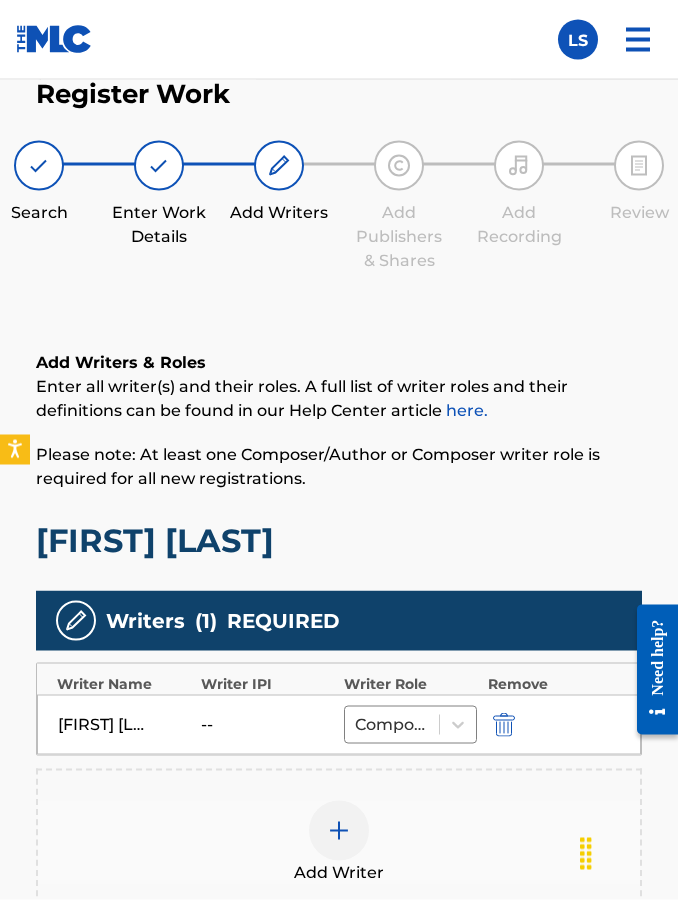 click at bounding box center (399, 166) 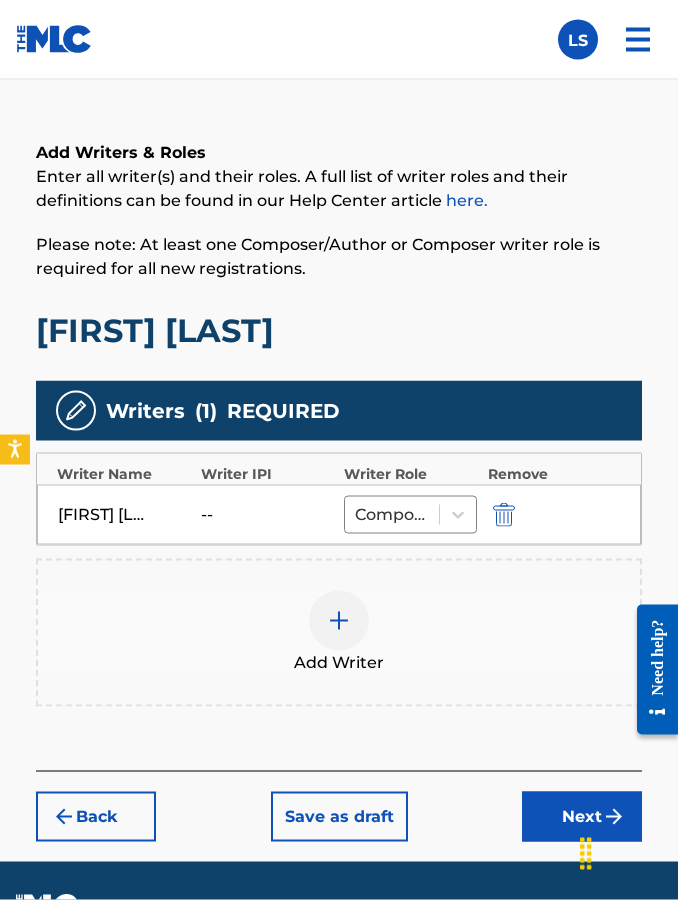 scroll, scrollTop: 411, scrollLeft: 0, axis: vertical 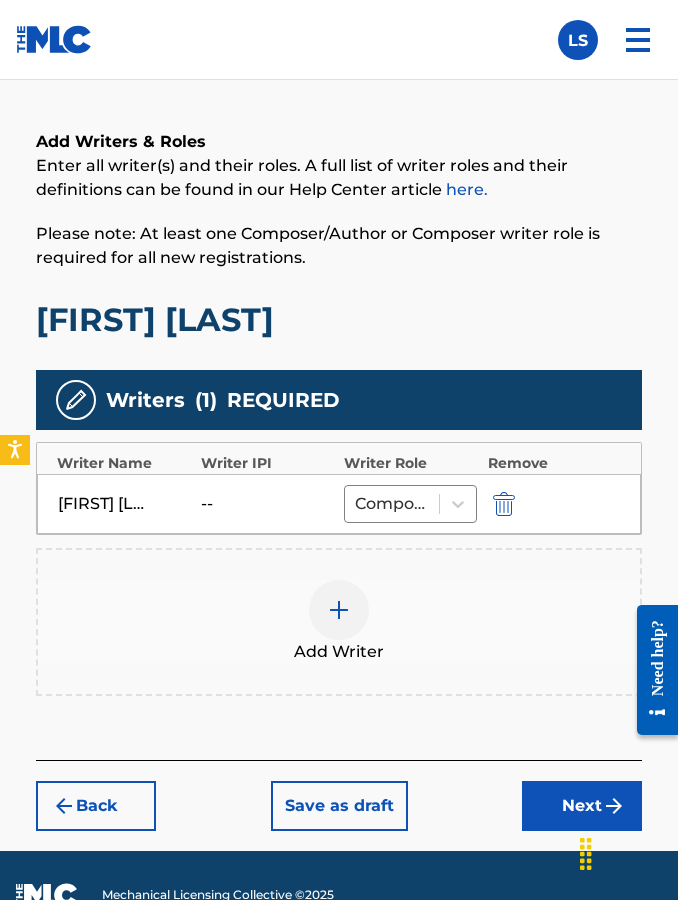 click on "Save as draft" at bounding box center [339, 806] 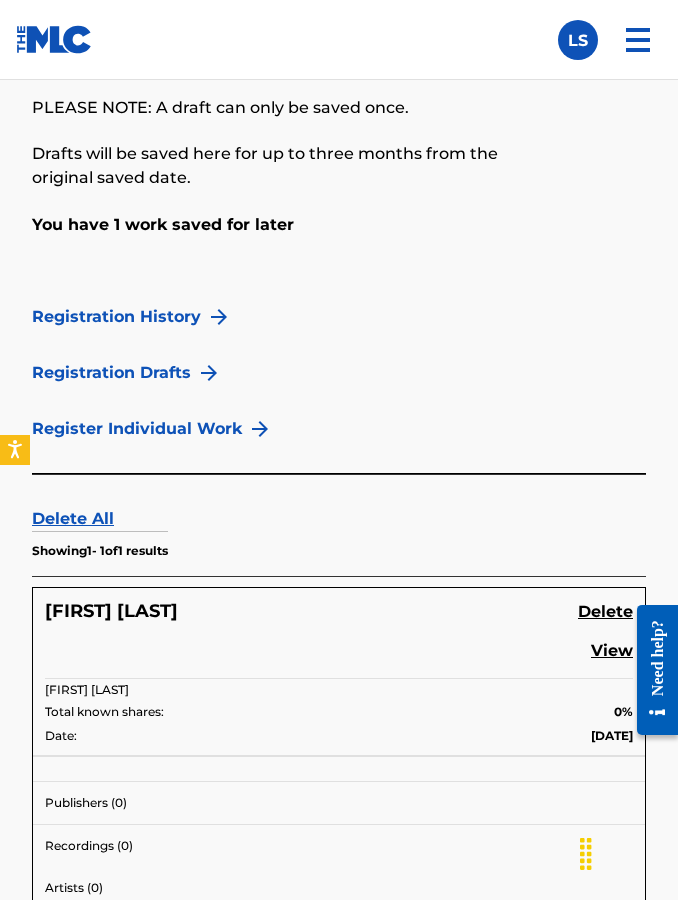 scroll, scrollTop: 338, scrollLeft: 0, axis: vertical 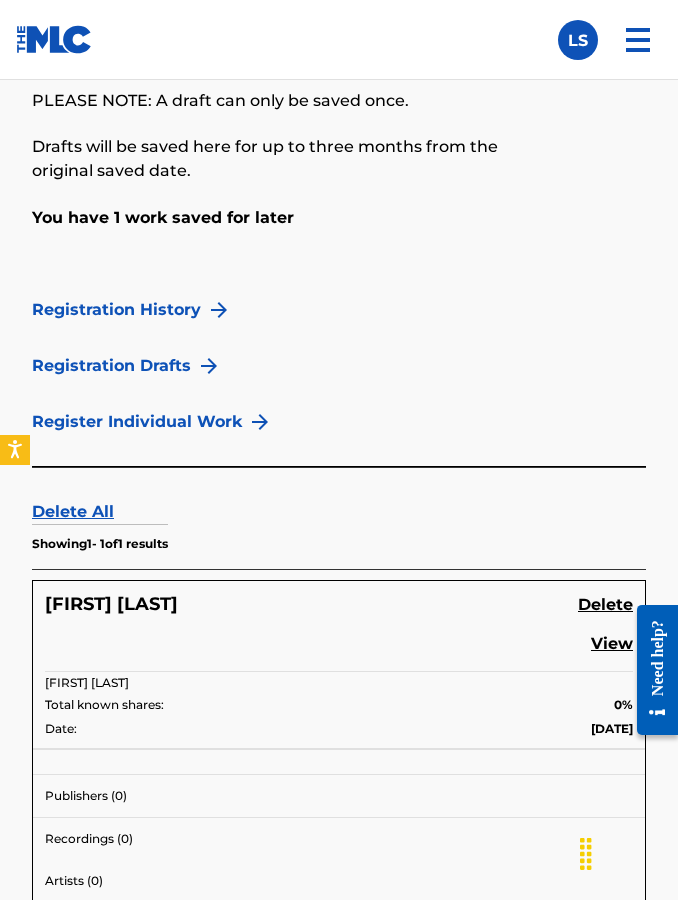 click on "Register Individual Work" at bounding box center (137, 422) 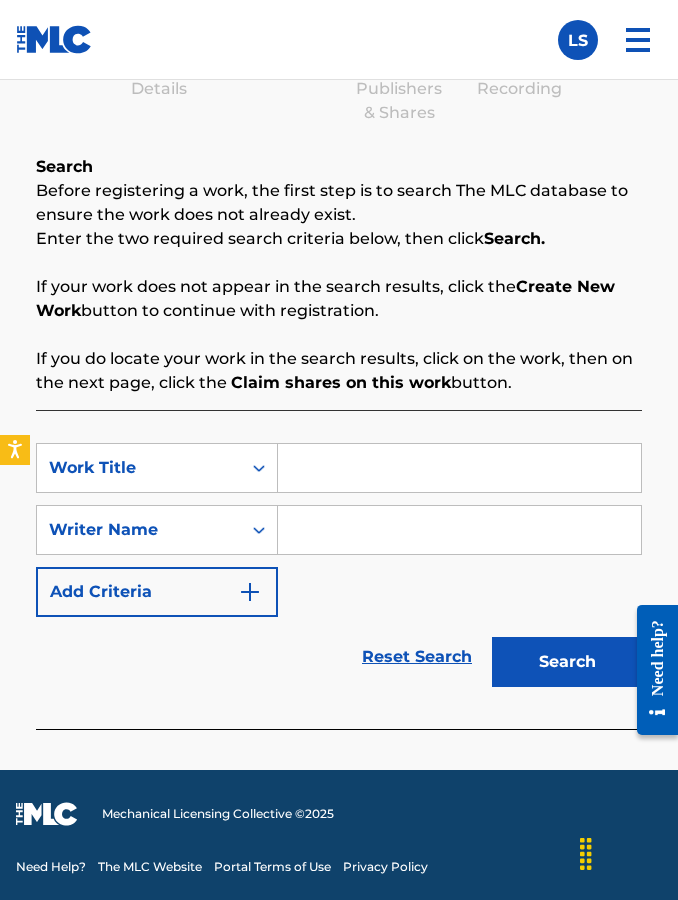 scroll, scrollTop: 337, scrollLeft: 0, axis: vertical 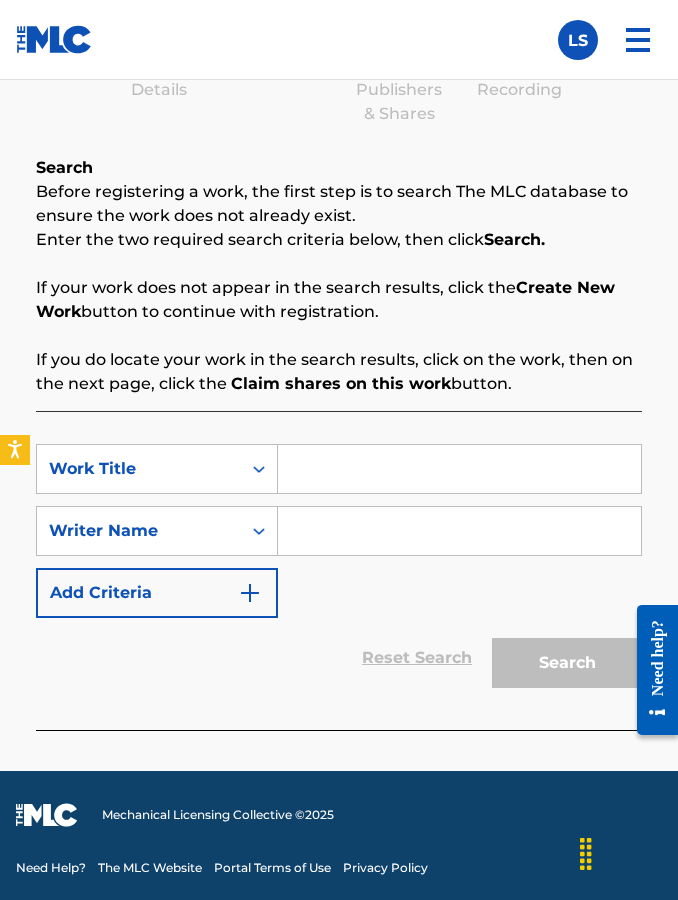 click at bounding box center [459, 469] 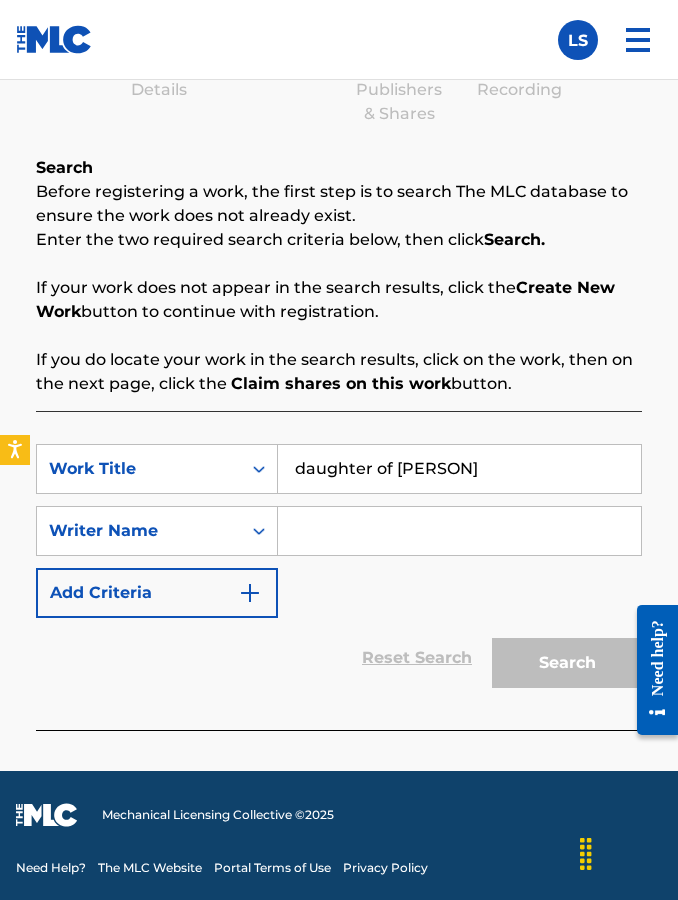 type on "daughter of [PERSON]" 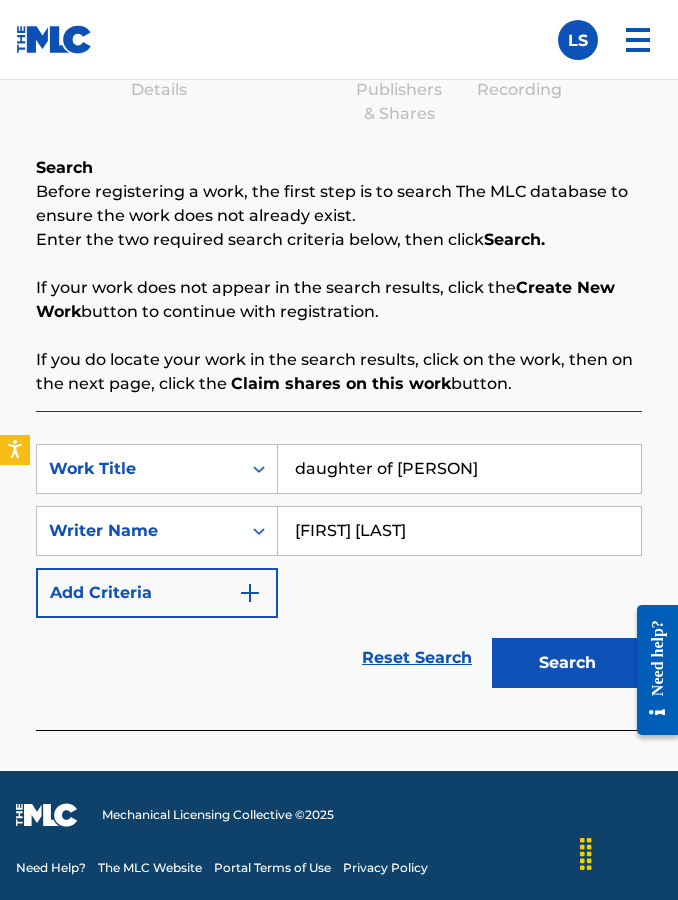 type on "[FIRST] [LAST]" 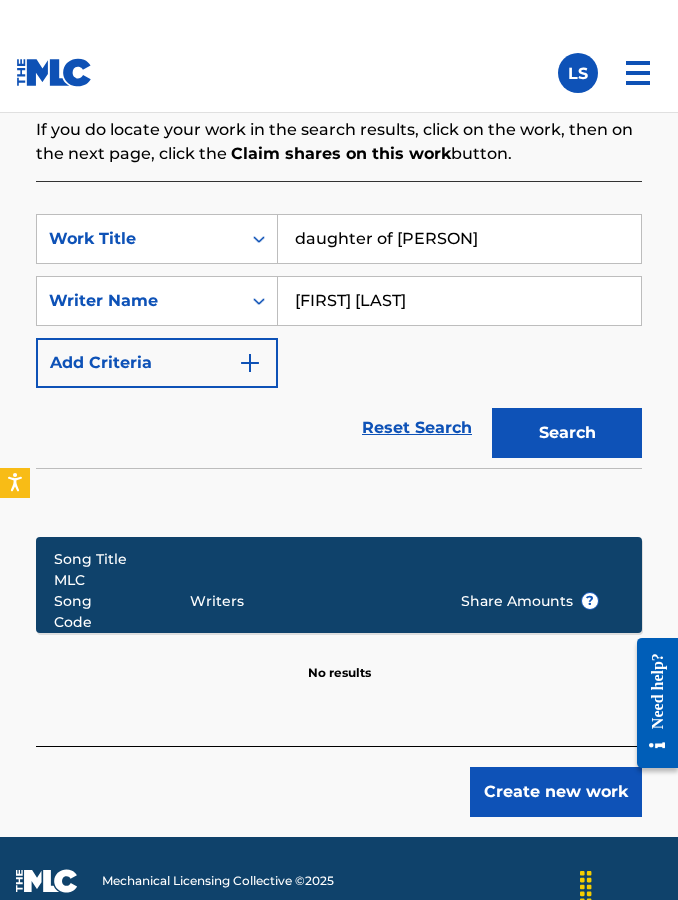 scroll, scrollTop: 599, scrollLeft: 0, axis: vertical 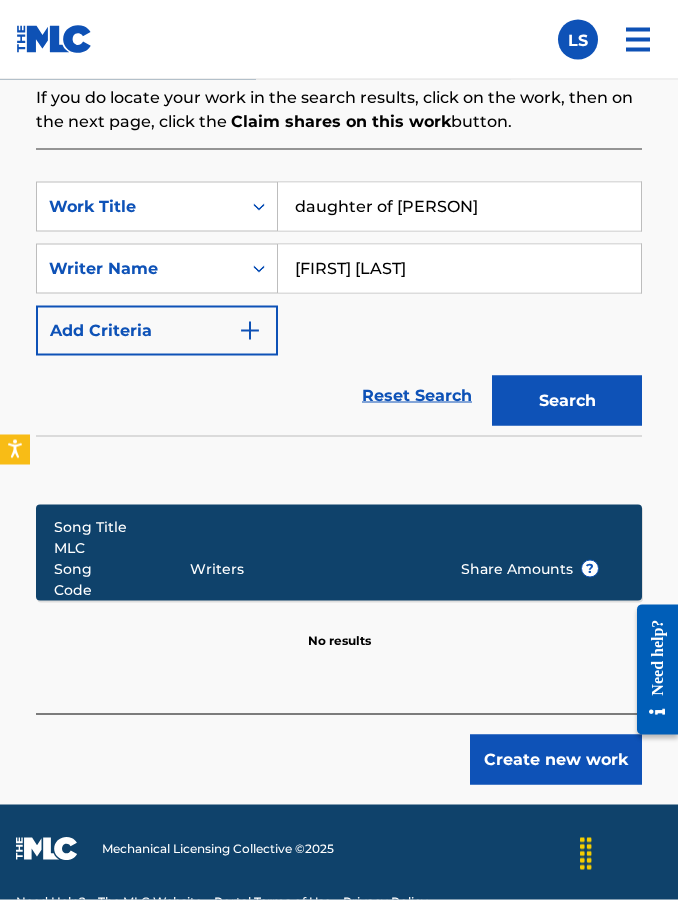 click on "Add Criteria" at bounding box center (157, 331) 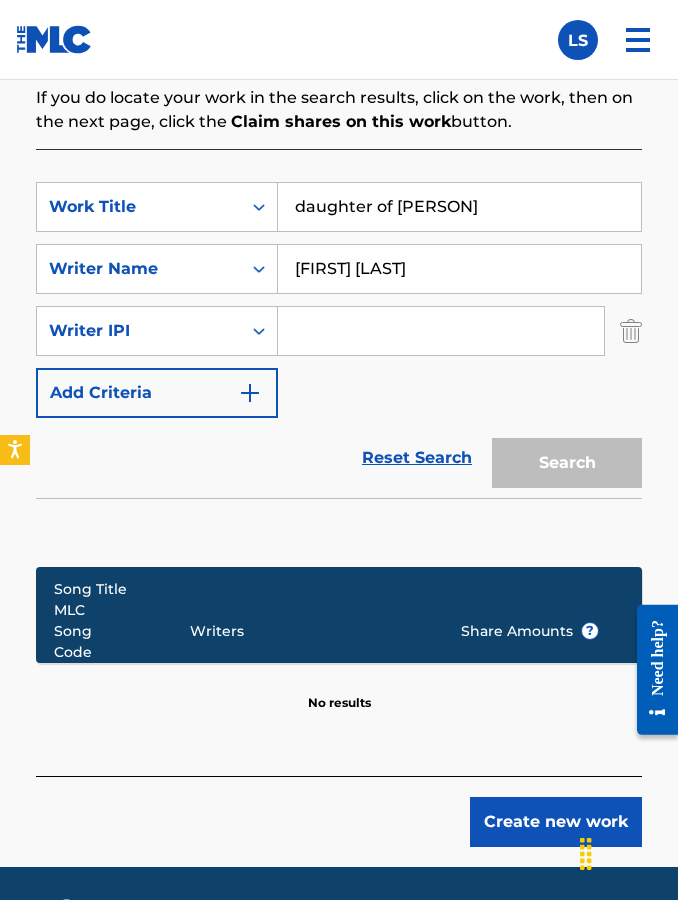 scroll, scrollTop: 600, scrollLeft: 0, axis: vertical 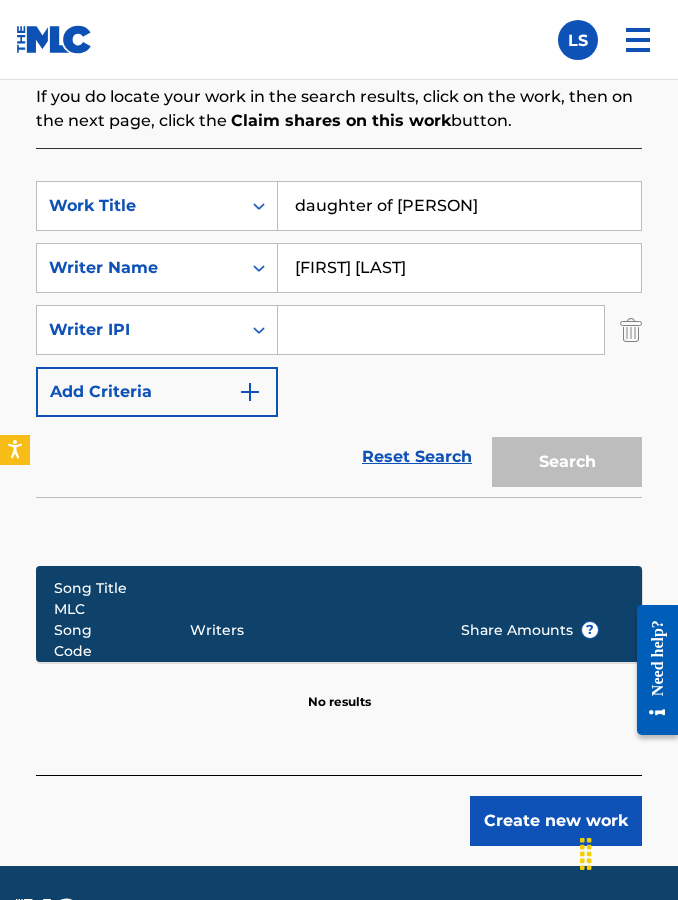 click on "Create new work" at bounding box center [556, 821] 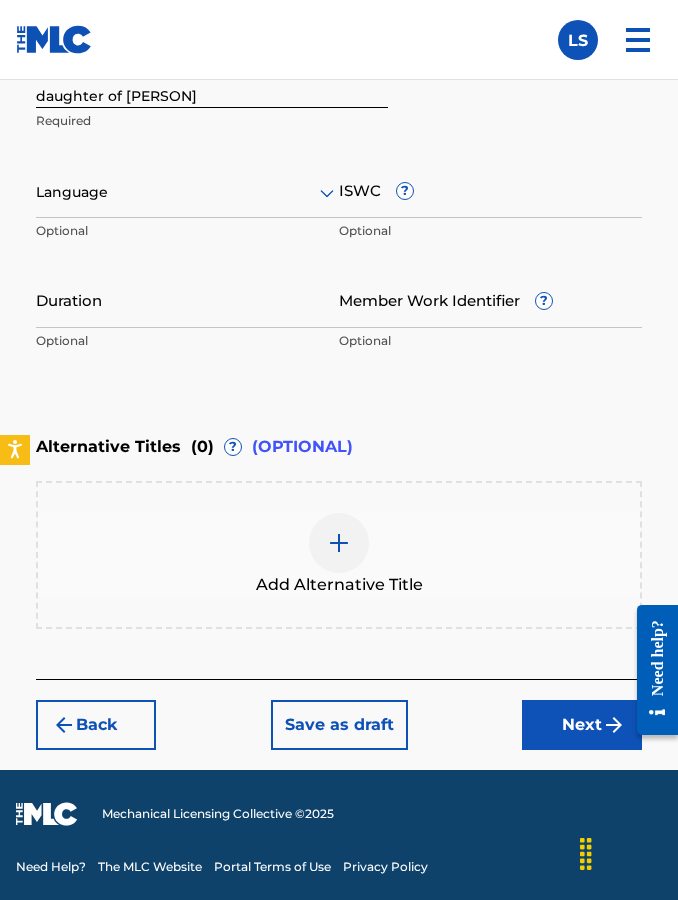 scroll, scrollTop: 472, scrollLeft: 0, axis: vertical 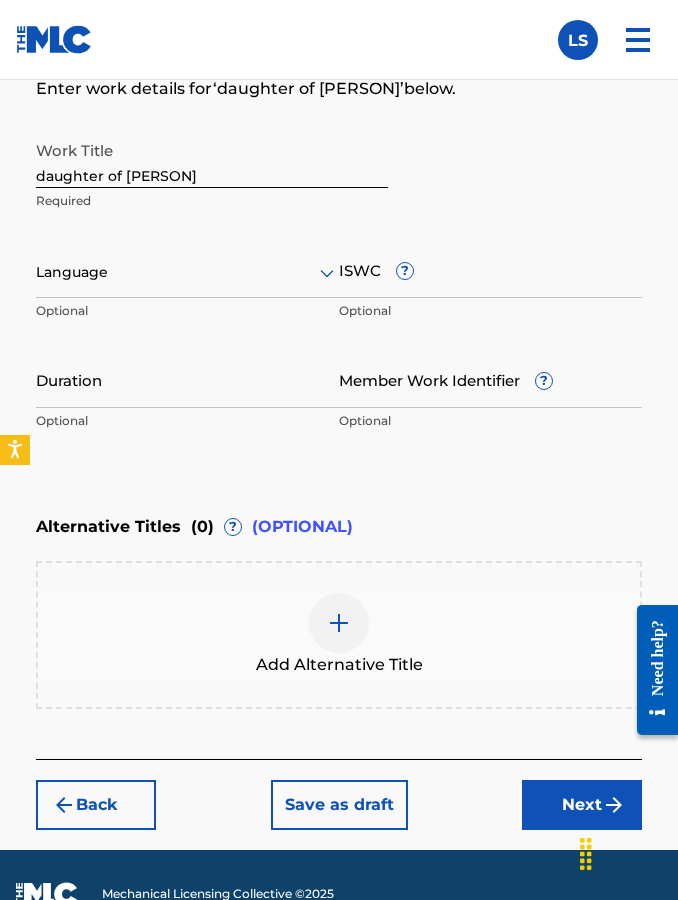 click on "daughter of [PERSON]" at bounding box center [212, 159] 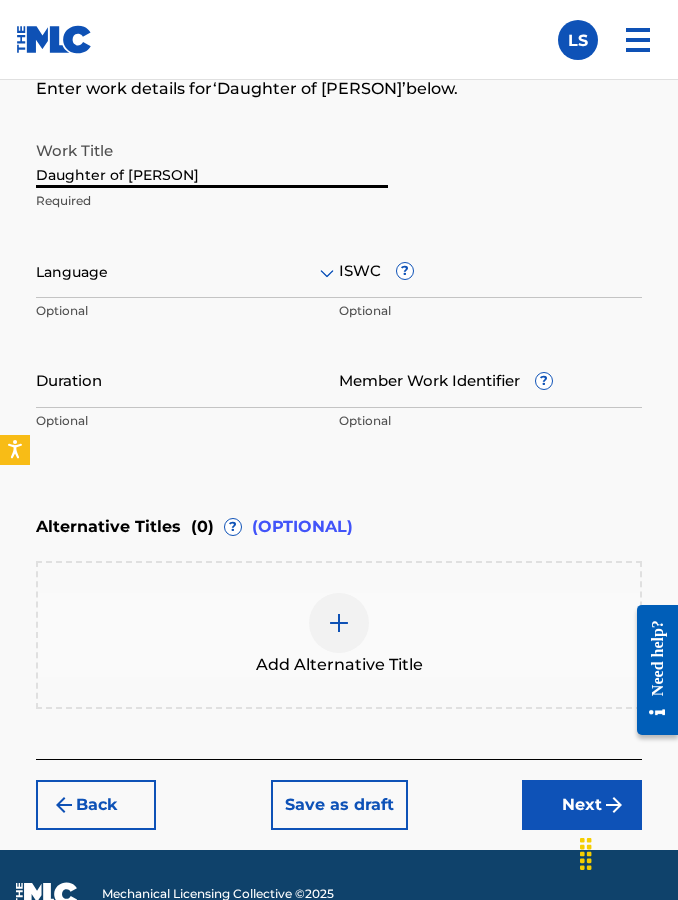 type on "Daughter of [PERSON]" 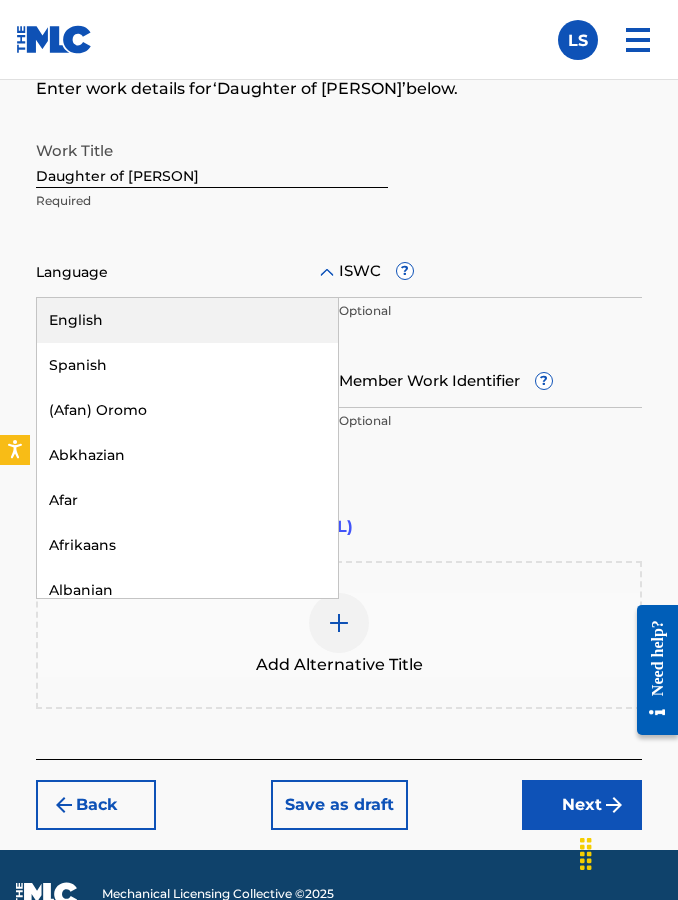 click on "English" at bounding box center [187, 320] 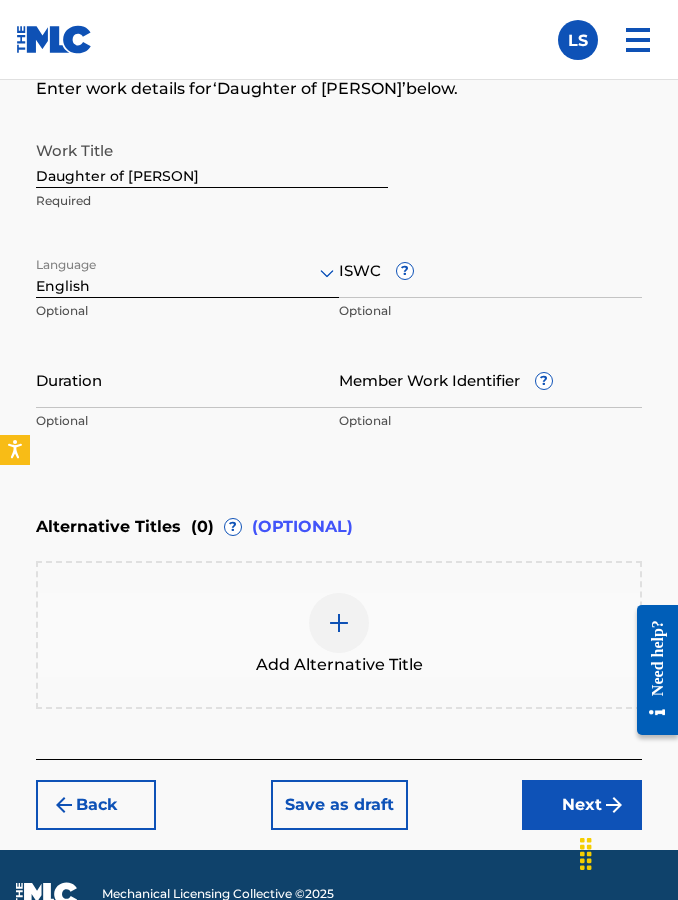 click on "Next" at bounding box center [582, 805] 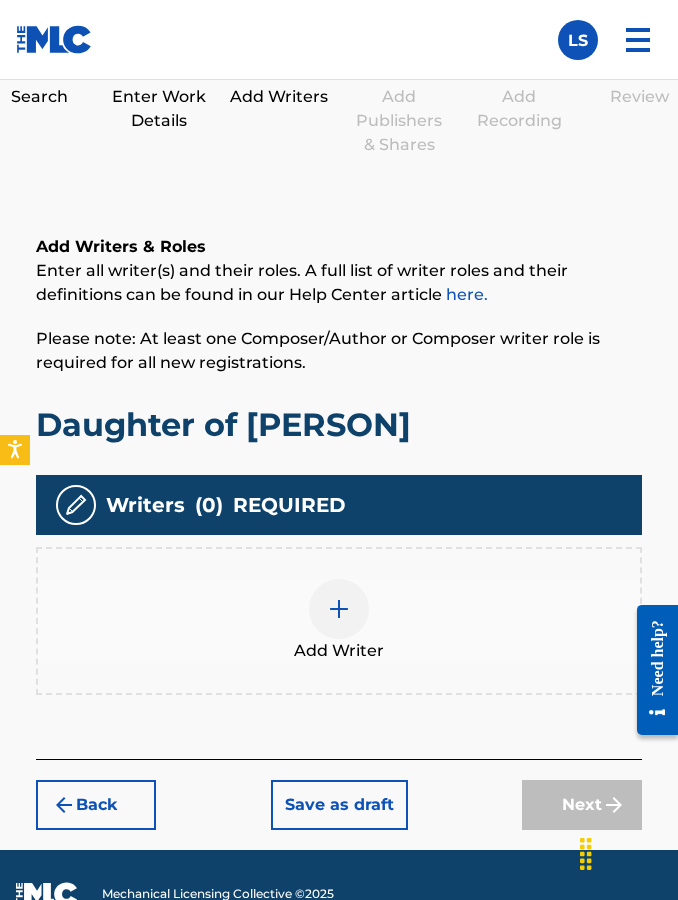 click at bounding box center (339, 609) 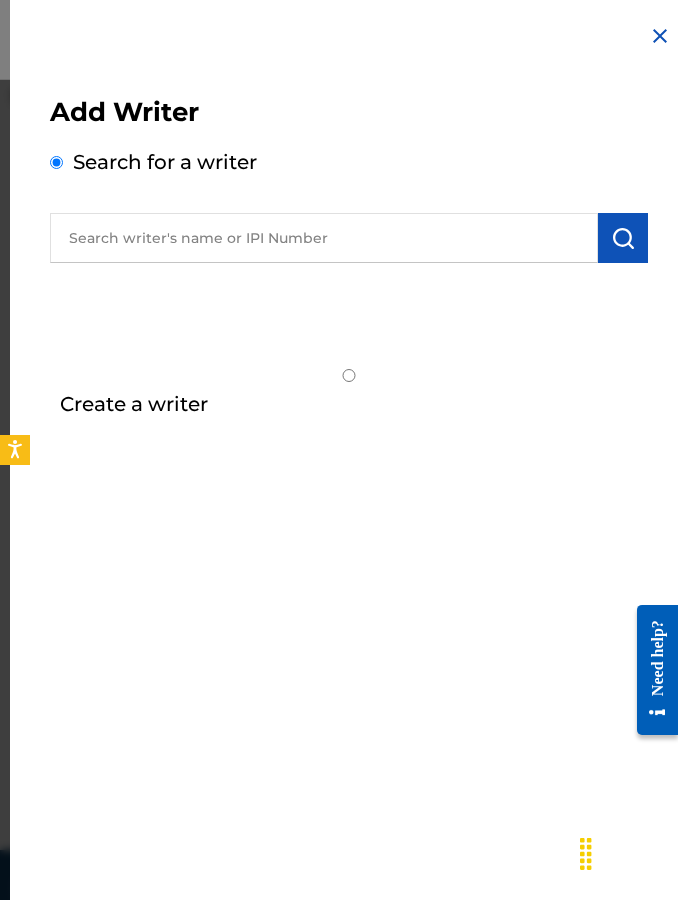 click at bounding box center (324, 238) 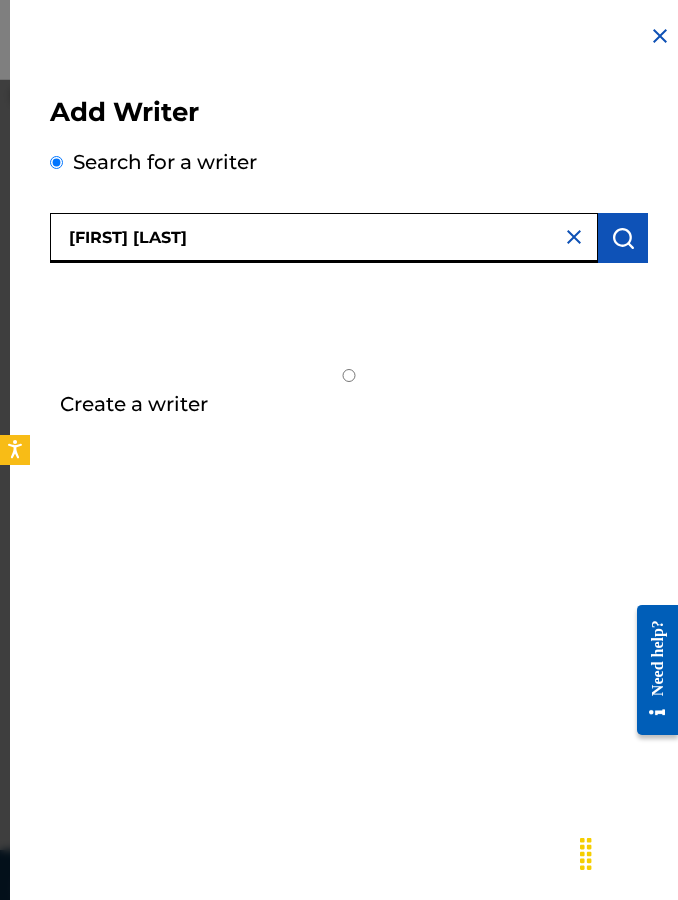 type on "[FIRST] [LAST]" 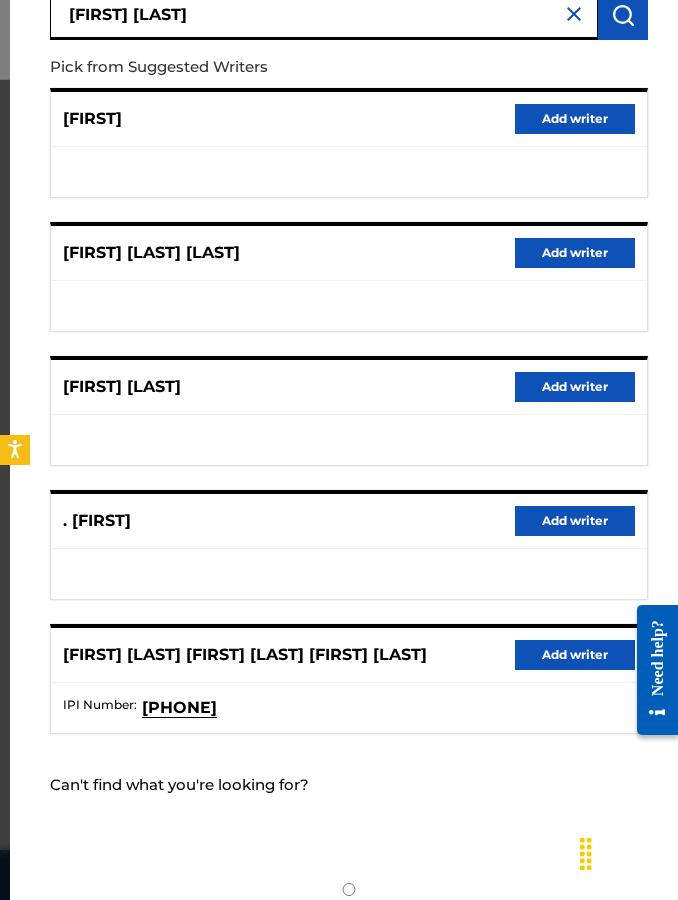 scroll, scrollTop: 222, scrollLeft: 0, axis: vertical 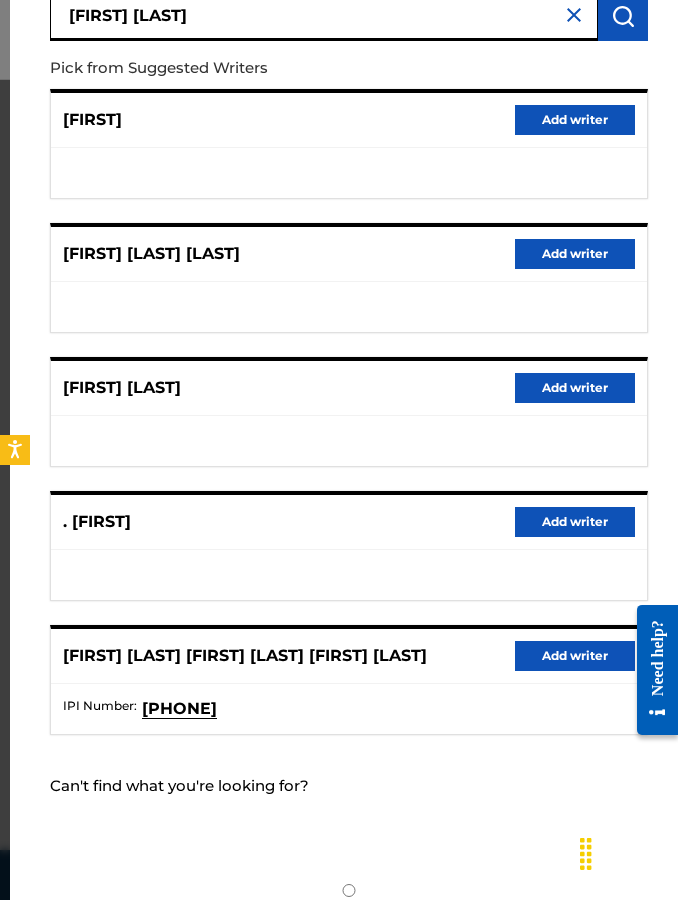 click on "Can't find what you're looking for?" at bounding box center (349, 786) 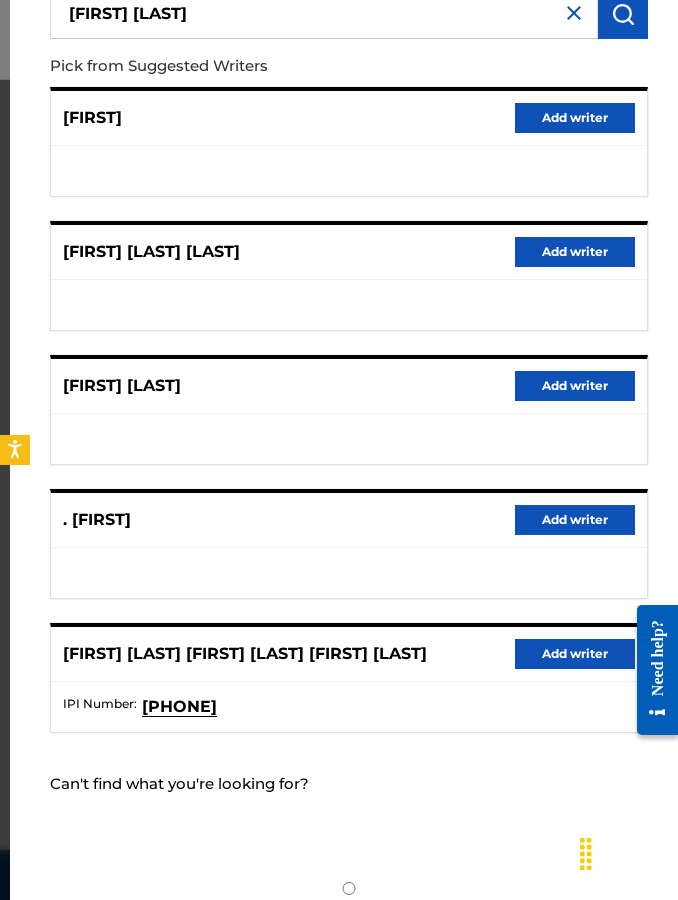 scroll, scrollTop: 222, scrollLeft: 0, axis: vertical 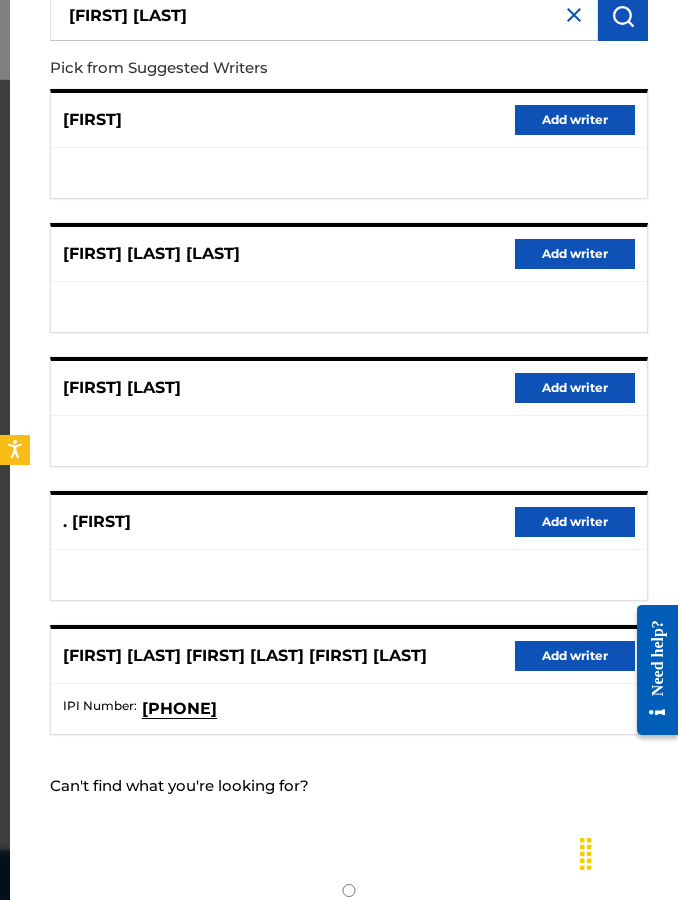 click on "Create a writer" at bounding box center (134, 919) 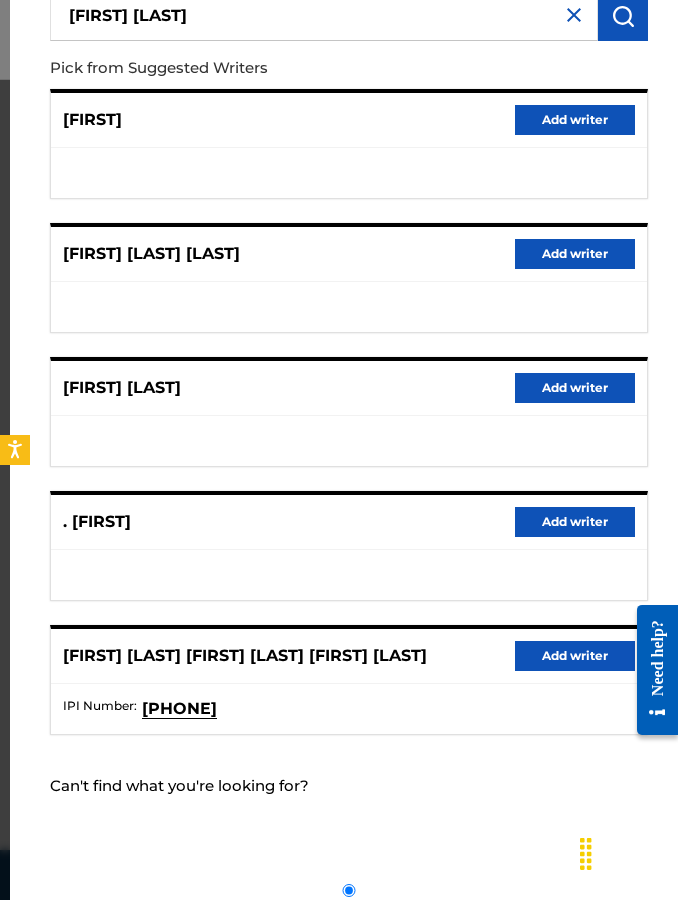 click on "Create a writer" at bounding box center [349, 890] 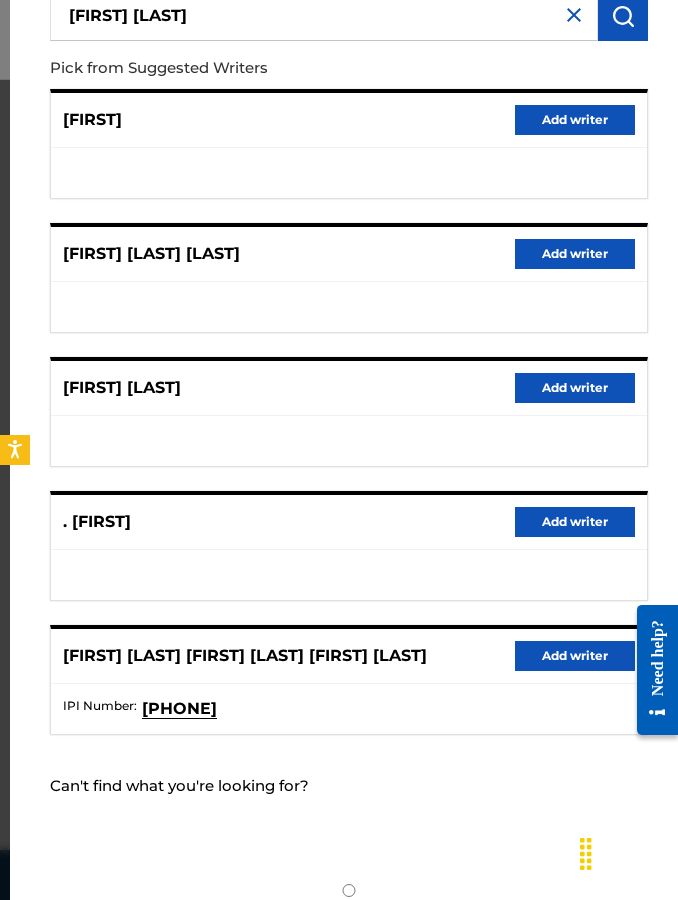 radio on "false" 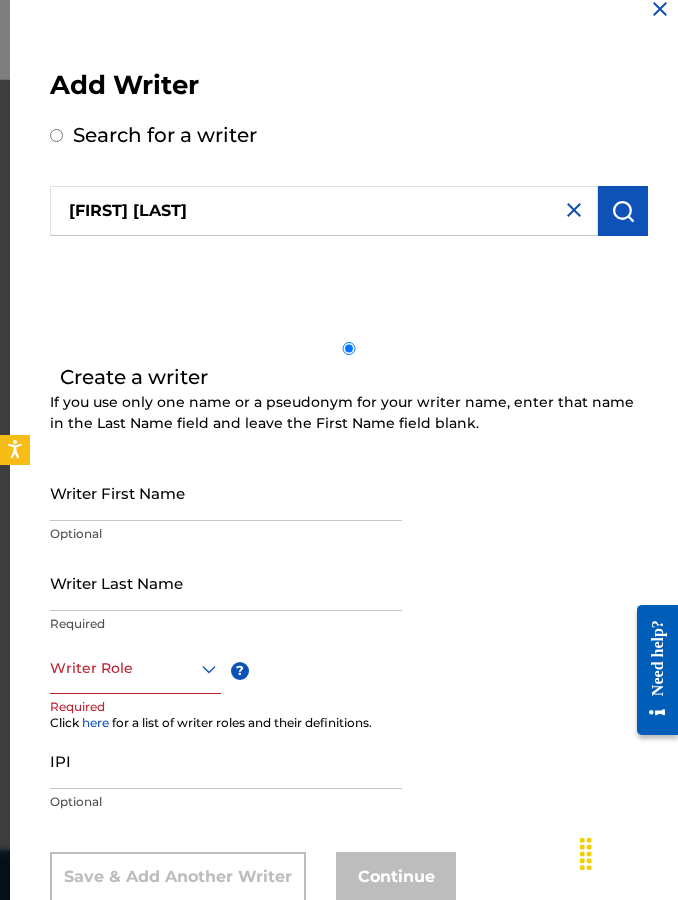 scroll, scrollTop: 26, scrollLeft: 0, axis: vertical 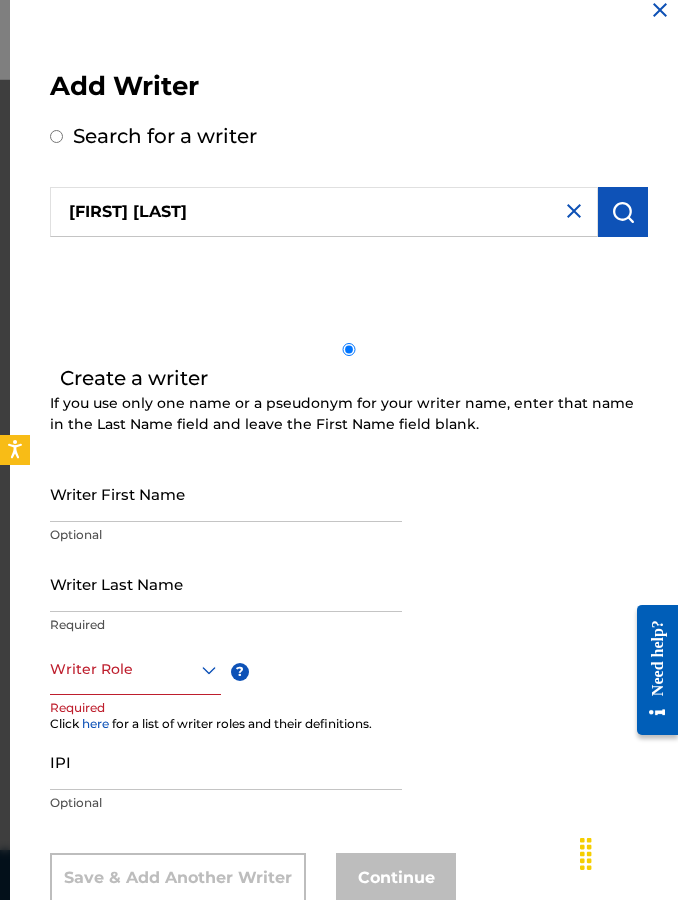 click on "Writer First Name" at bounding box center (226, 493) 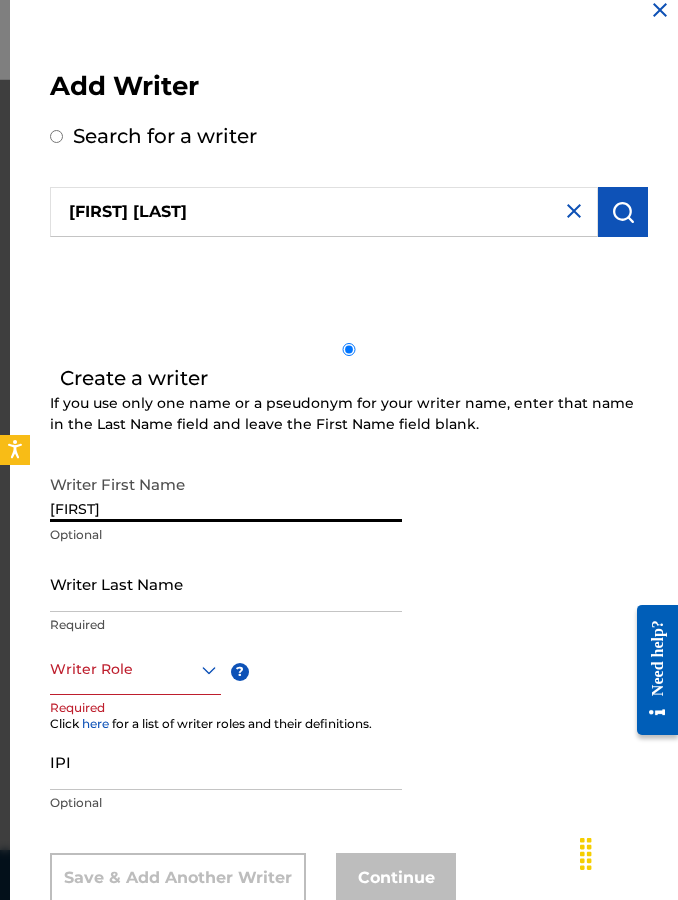 type on "[FIRST]" 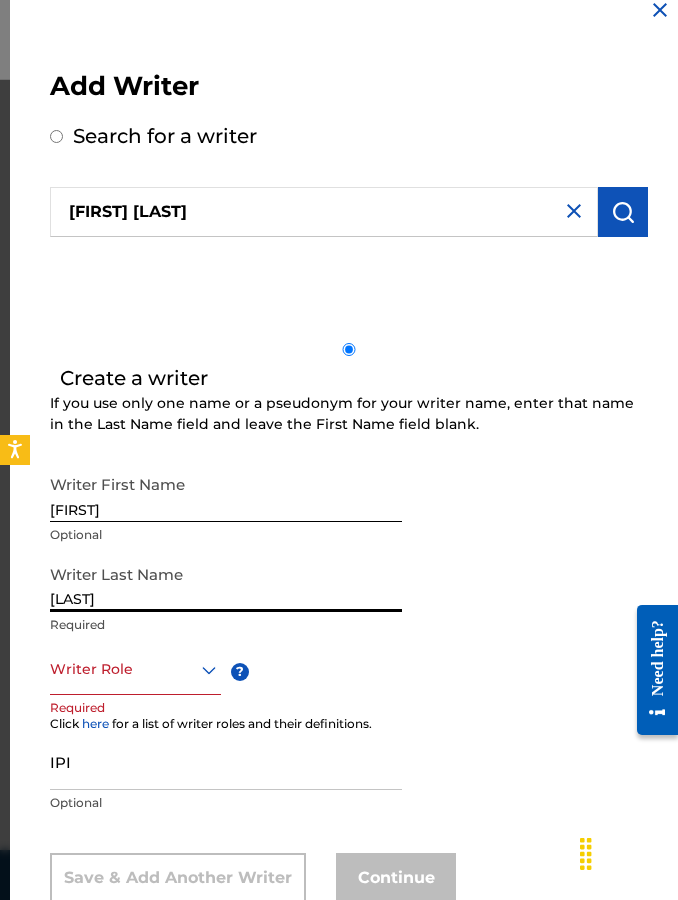 scroll, scrollTop: 386, scrollLeft: 0, axis: vertical 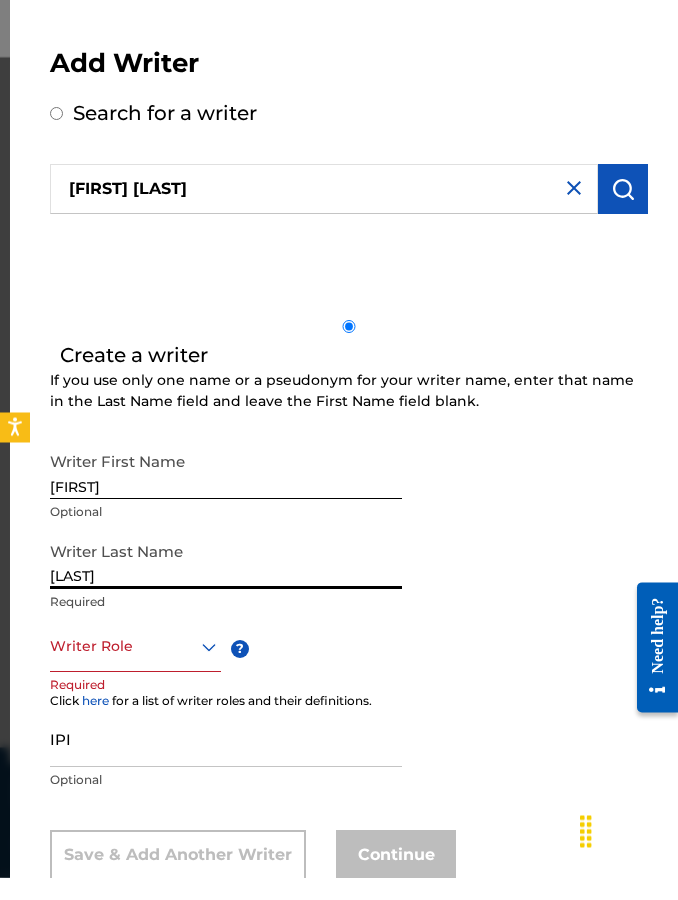 type on "[LAST]" 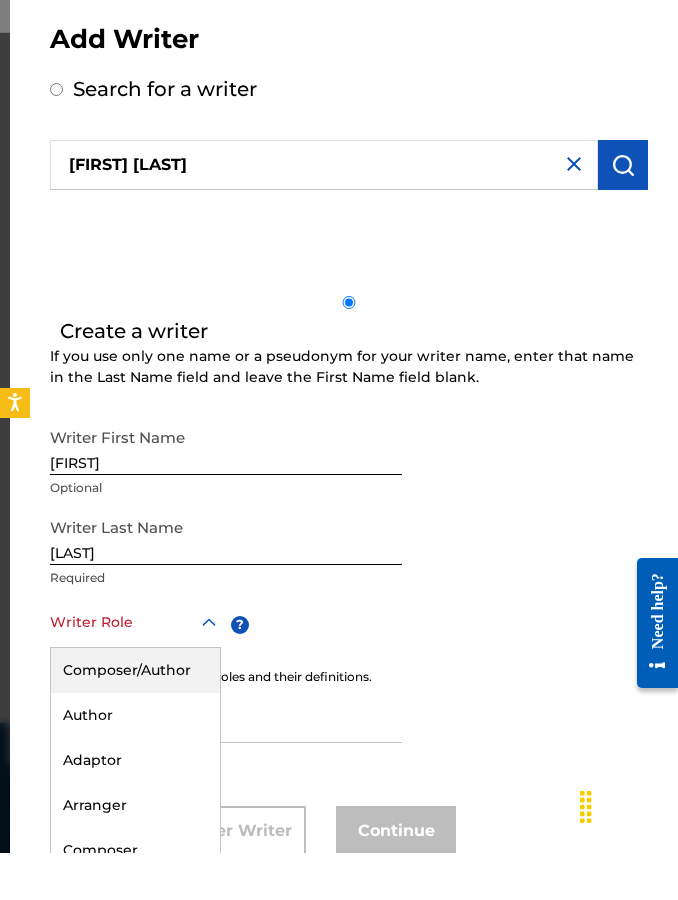 click on "Composer/Author" at bounding box center [135, 717] 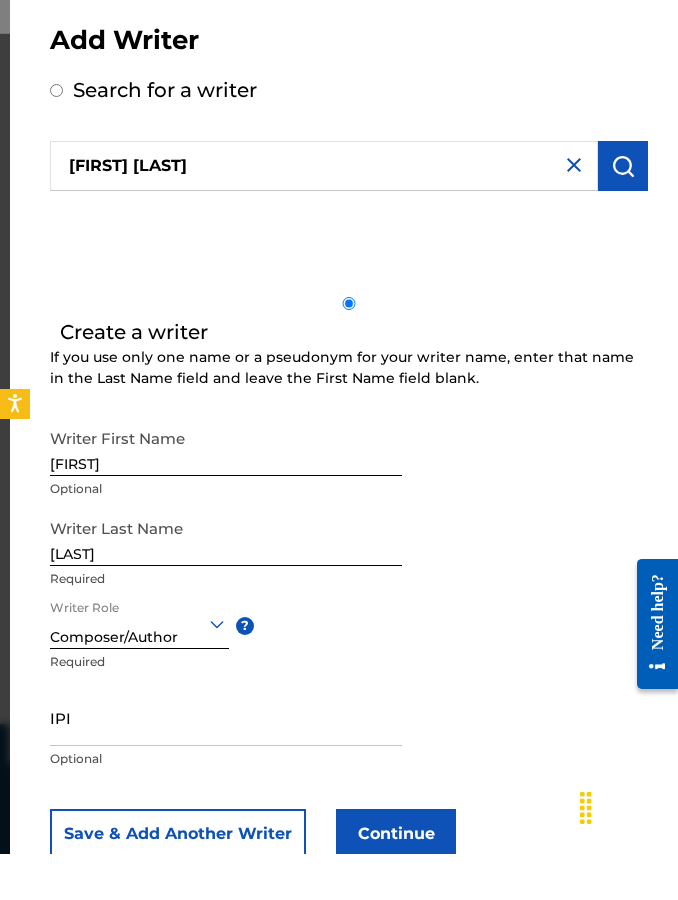 scroll, scrollTop: 386, scrollLeft: 0, axis: vertical 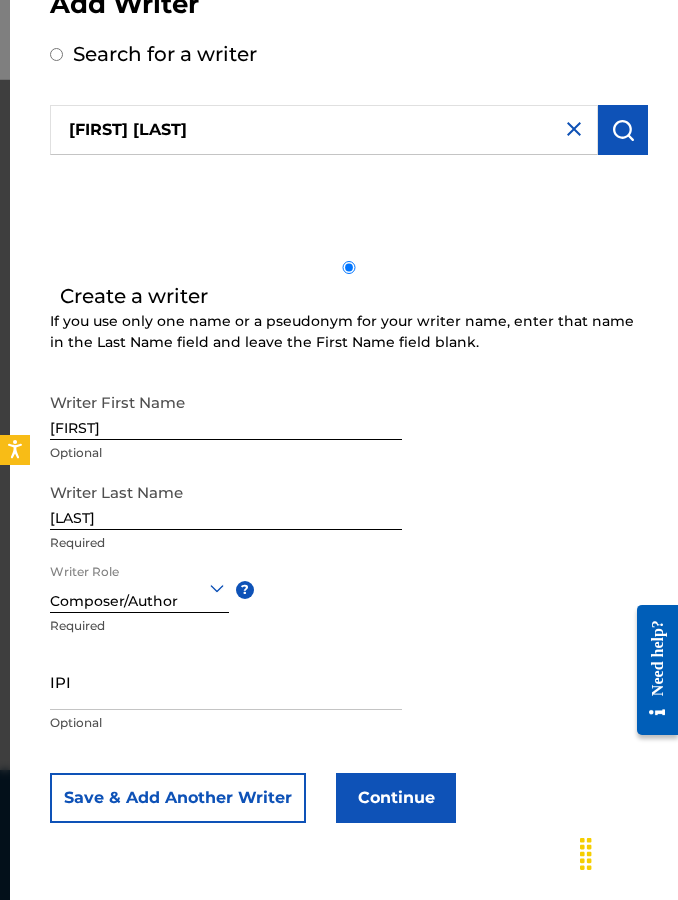 click on "Continue" at bounding box center (396, 798) 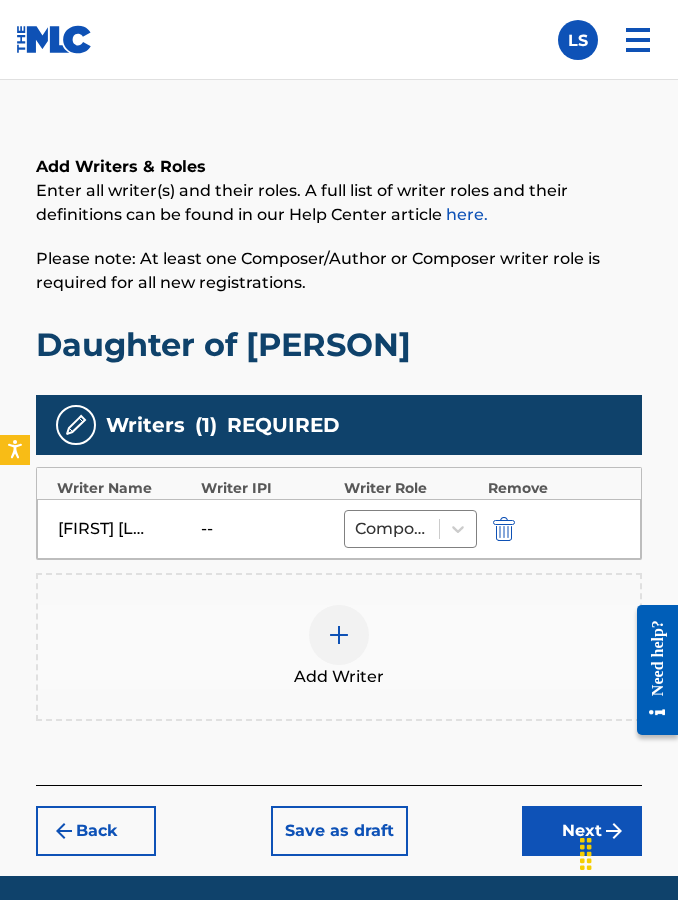 scroll, scrollTop: 0, scrollLeft: 0, axis: both 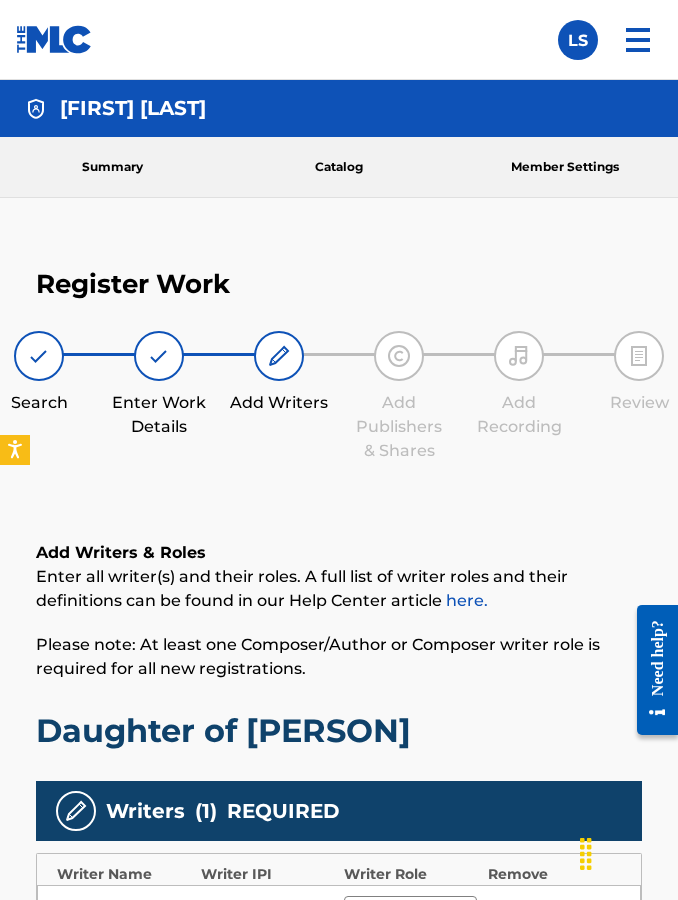 click on "Register Work Search Enter Work Details Add Writers Add Publishers & Shares Add Recording Review Add Writers & Roles Enter all writer(s) and their roles. A full list of writer roles and their definitions can be found in our Help Center article here. Please note: At least one Composer/Author or Composer writer role is required for all new registrations. Daughter of [PERSON] Writers ( 1 ) REQUIRED Writer Name Writer IPI Writer Role Remove [FIRST] [LAST] -- Composer/Author Add Writer Back Save as draft Next" at bounding box center [339, 755] 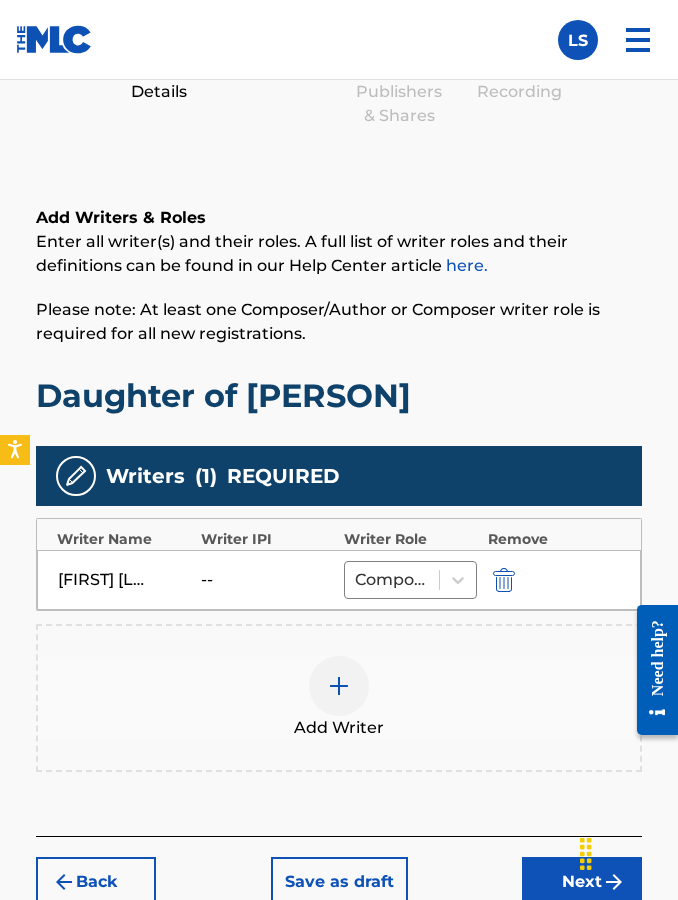 scroll, scrollTop: 411, scrollLeft: 0, axis: vertical 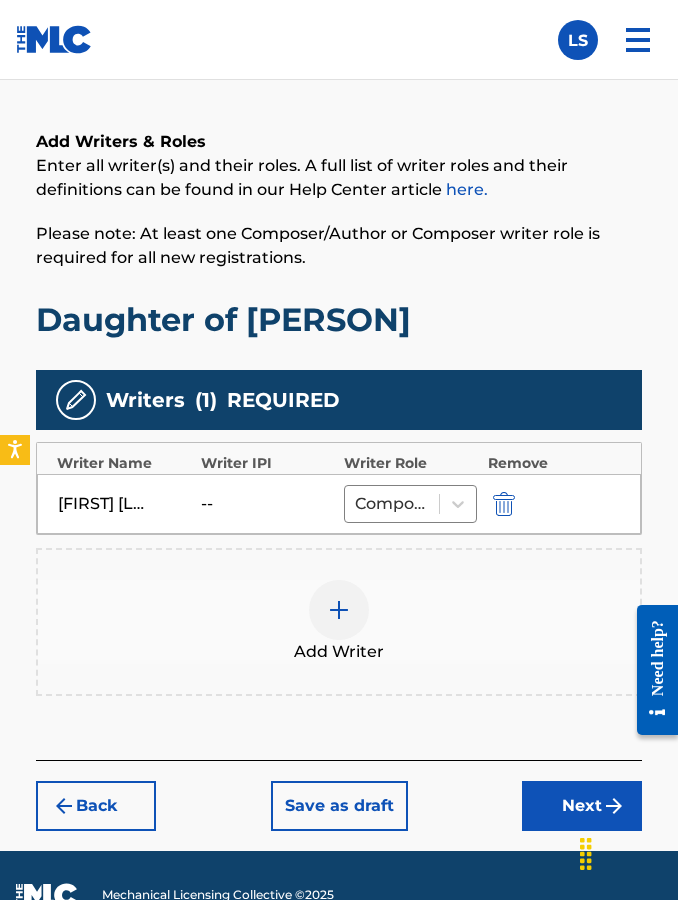 click on "Save as draft" at bounding box center [339, 806] 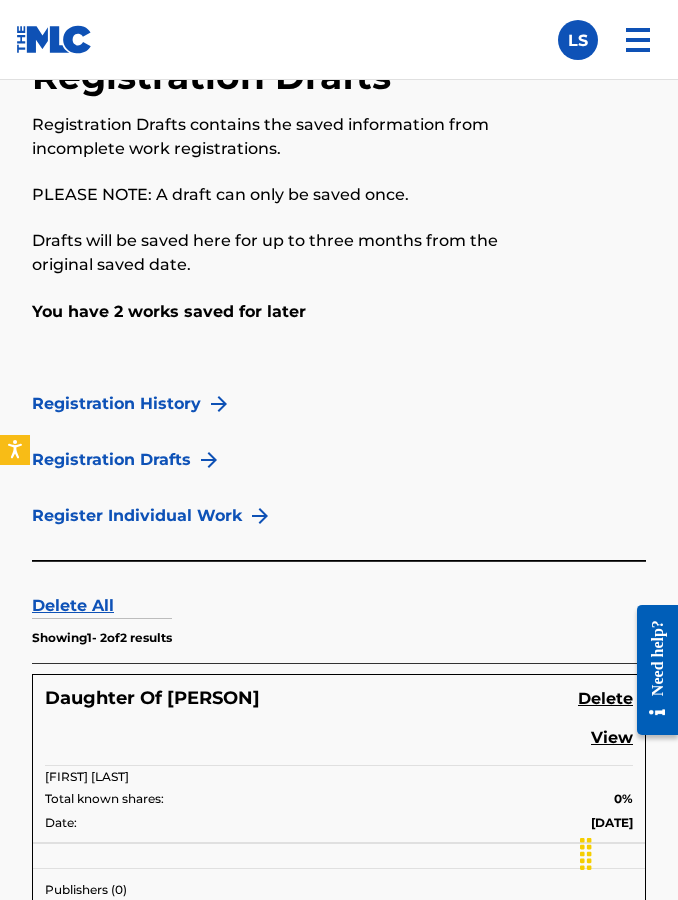 scroll, scrollTop: 298, scrollLeft: 0, axis: vertical 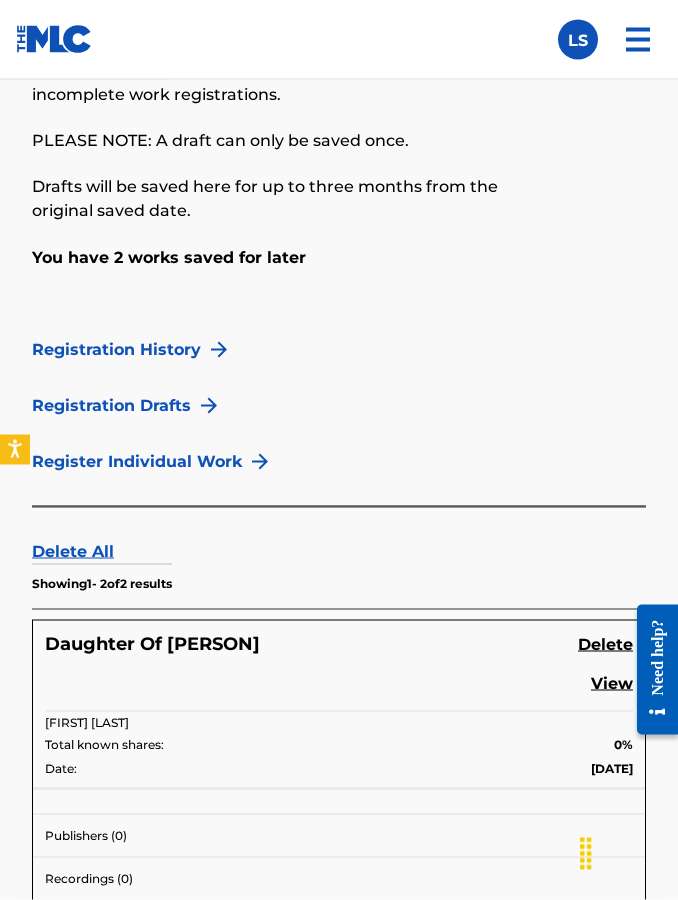 click on "Registration Drafts" at bounding box center [111, 406] 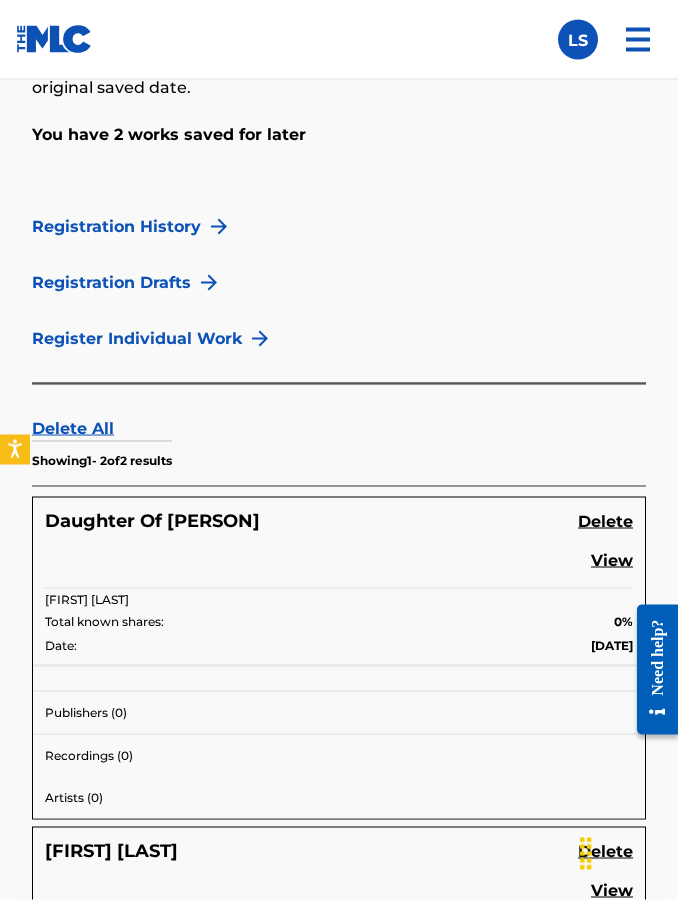 scroll, scrollTop: 375, scrollLeft: 0, axis: vertical 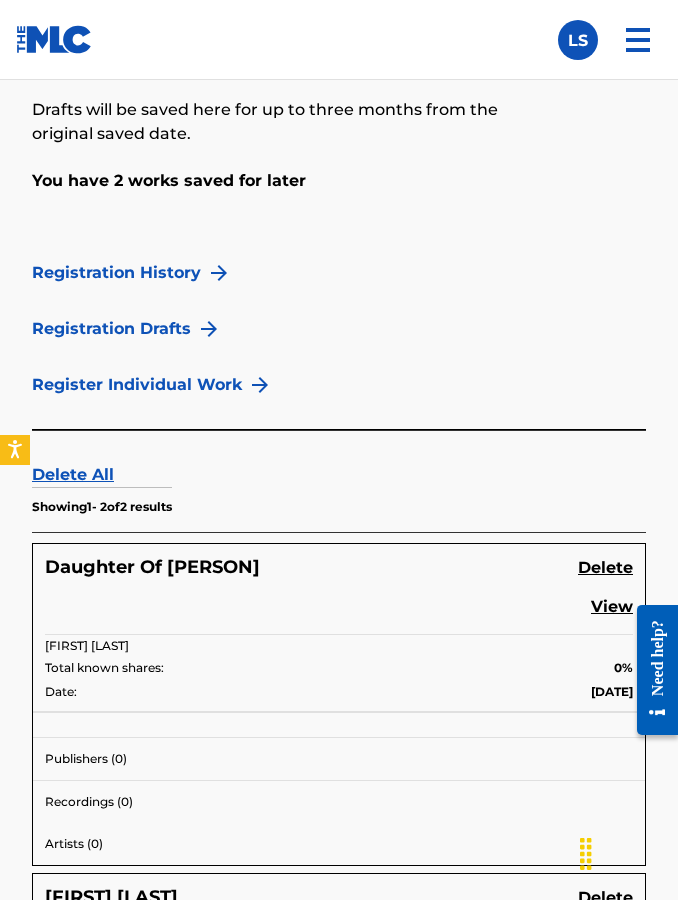 click on "Registration Drafts" at bounding box center [111, 329] 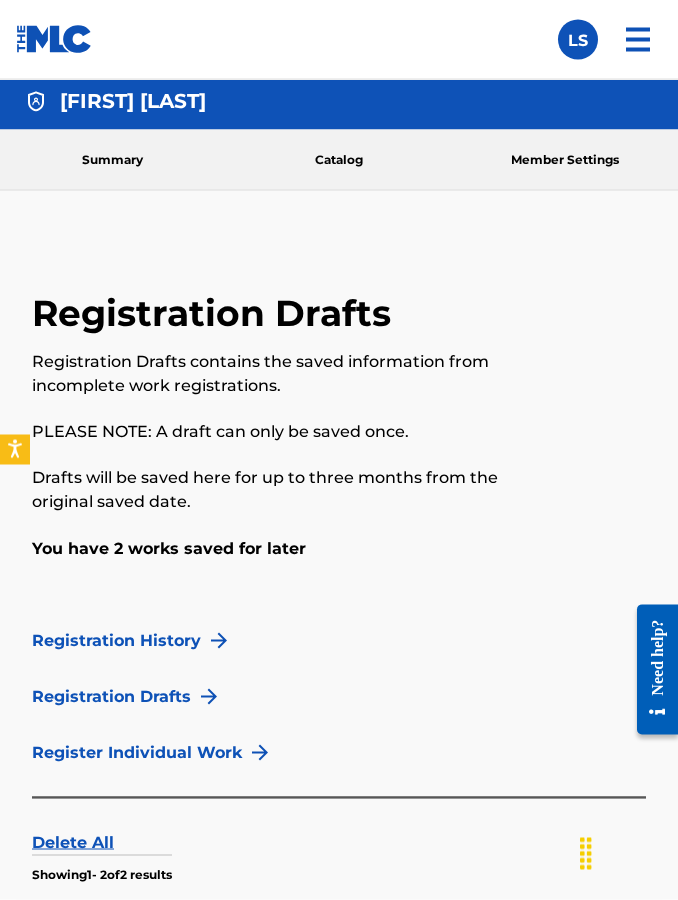 scroll, scrollTop: 0, scrollLeft: 0, axis: both 